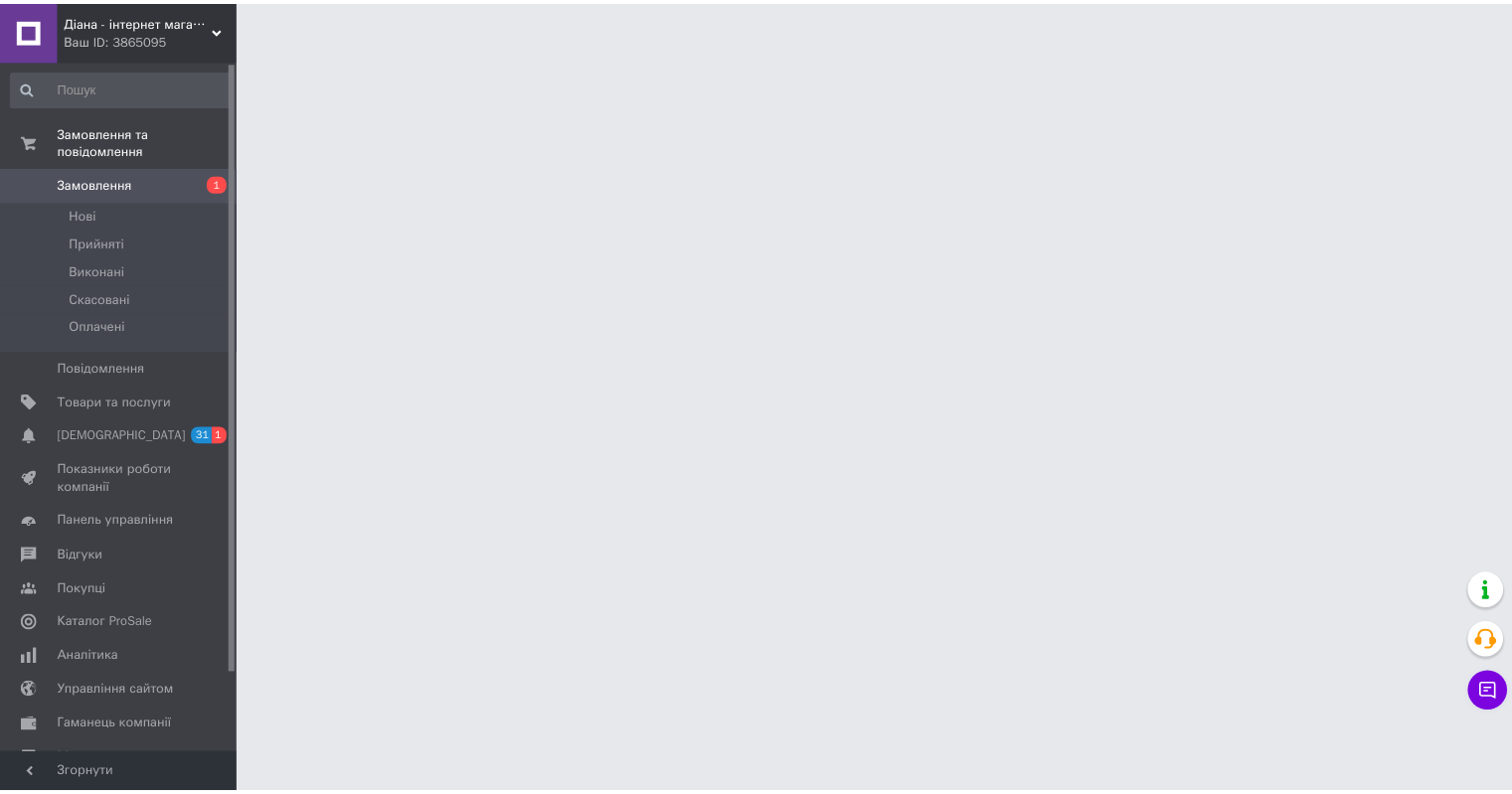 scroll, scrollTop: 0, scrollLeft: 0, axis: both 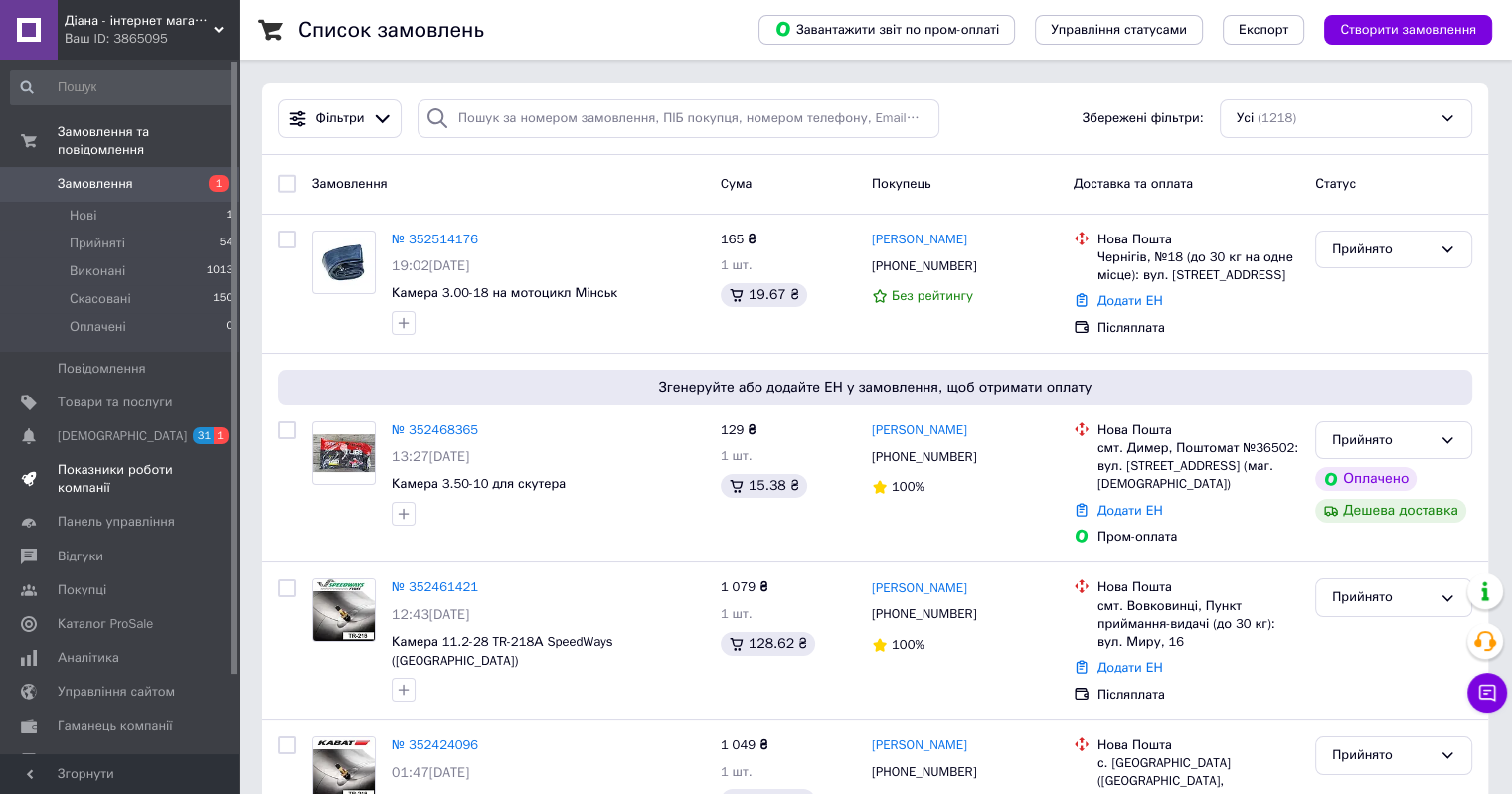 click on "Показники роботи компанії" at bounding box center [120, 479] 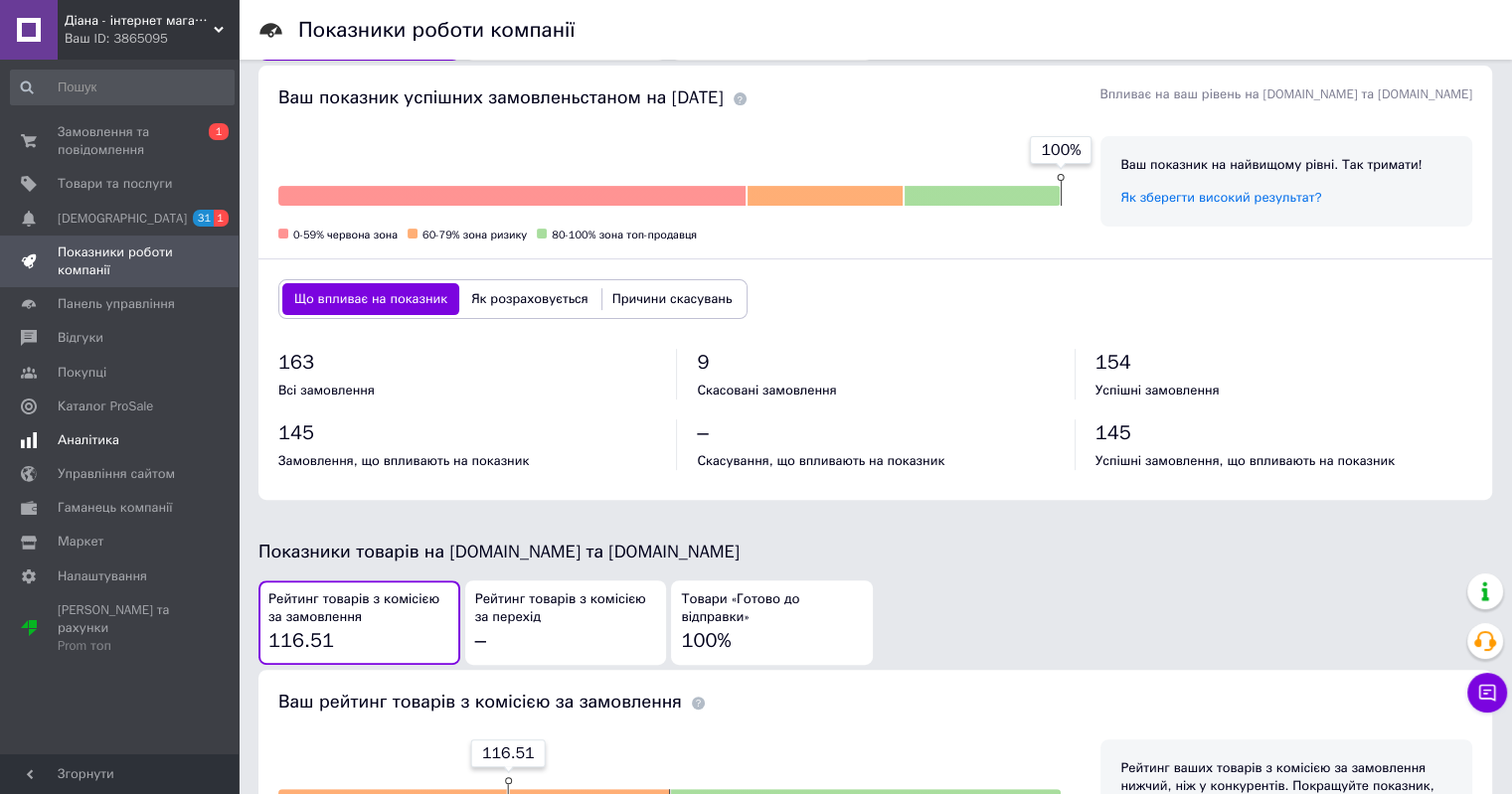 scroll, scrollTop: 199, scrollLeft: 0, axis: vertical 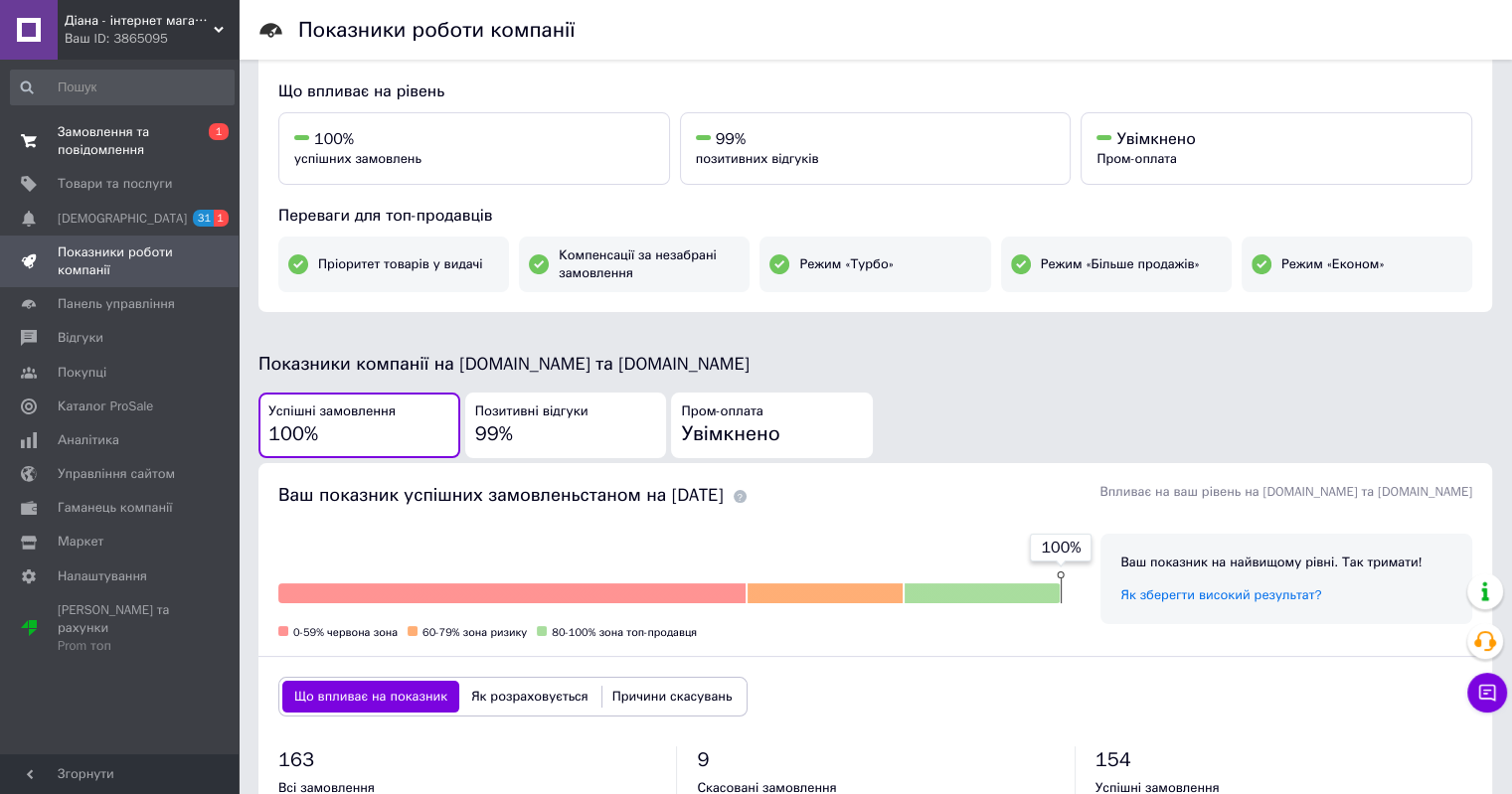 click on "Замовлення та повідомлення" at bounding box center (120, 141) 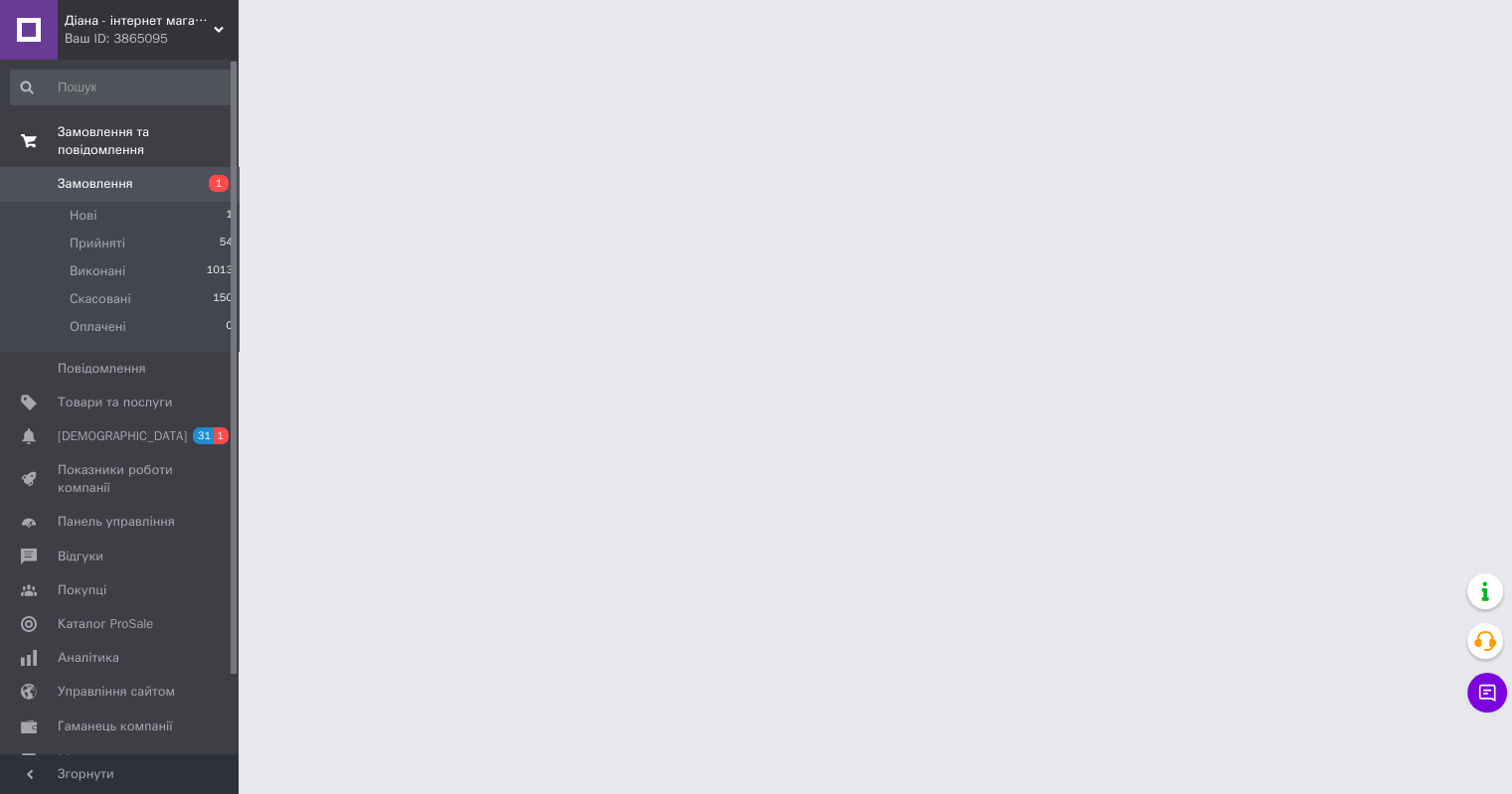 scroll, scrollTop: 0, scrollLeft: 0, axis: both 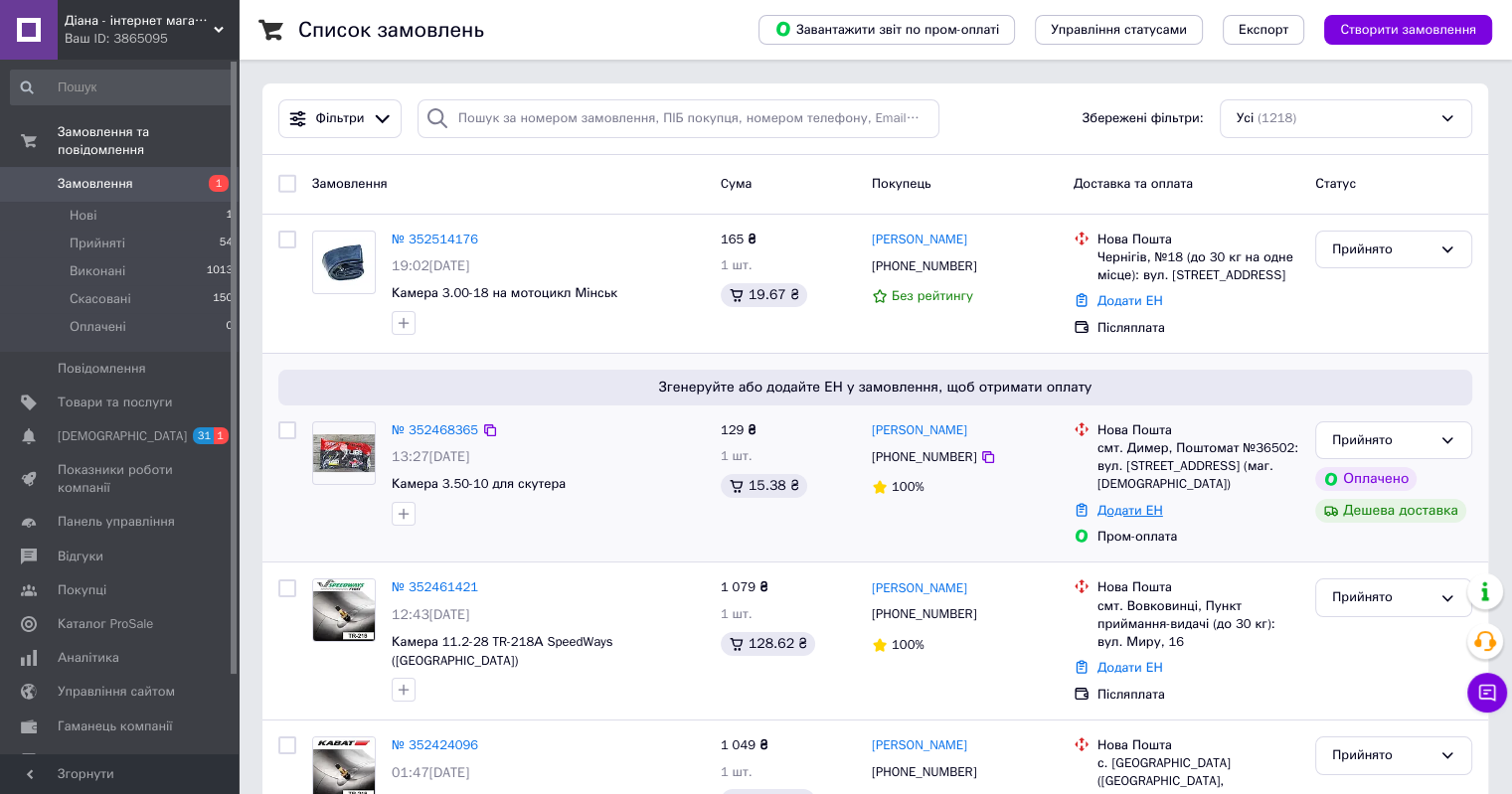 click on "Додати ЕН" at bounding box center [1130, 510] 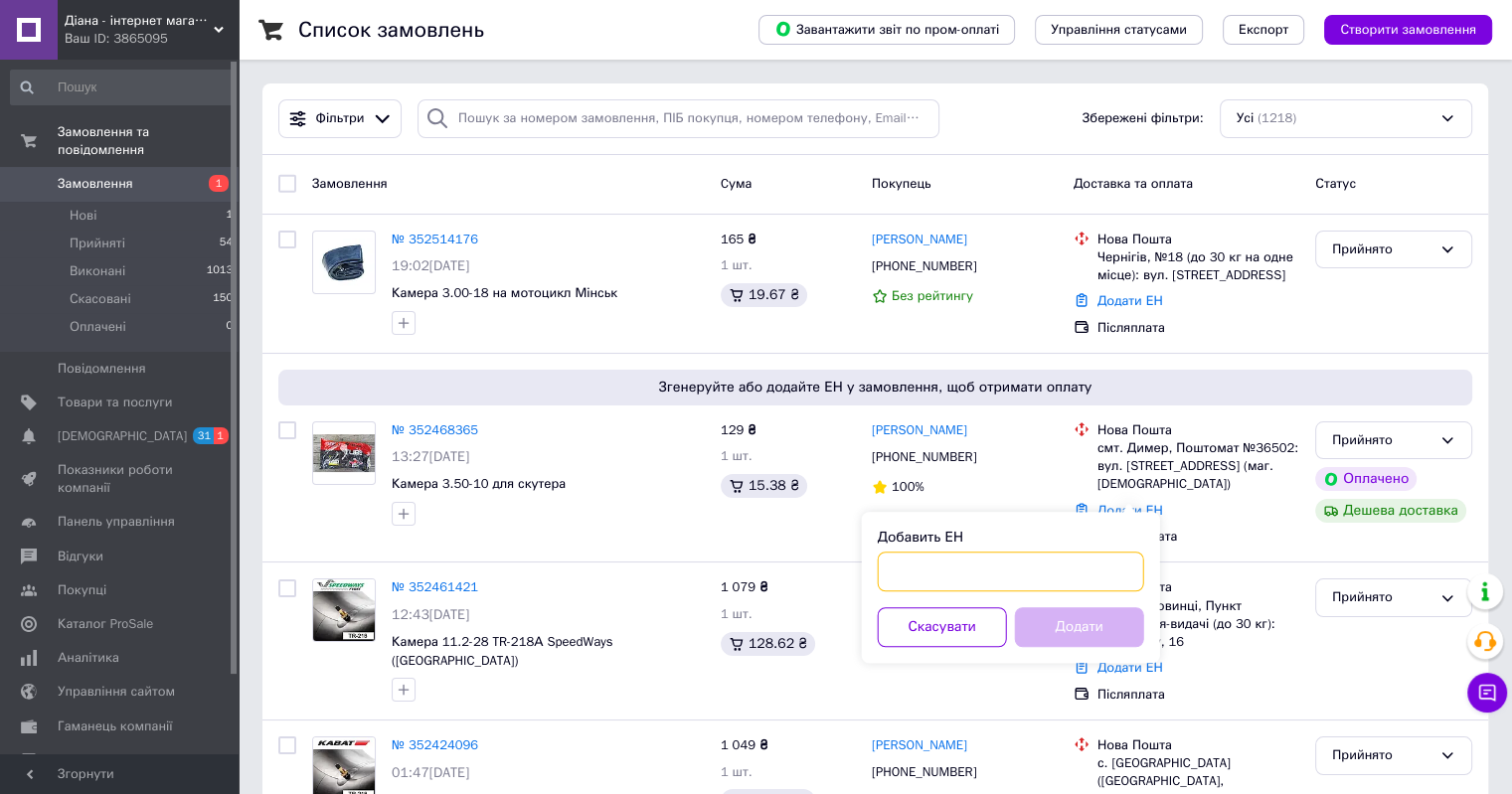 click on "Добавить ЕН" at bounding box center [1011, 571] 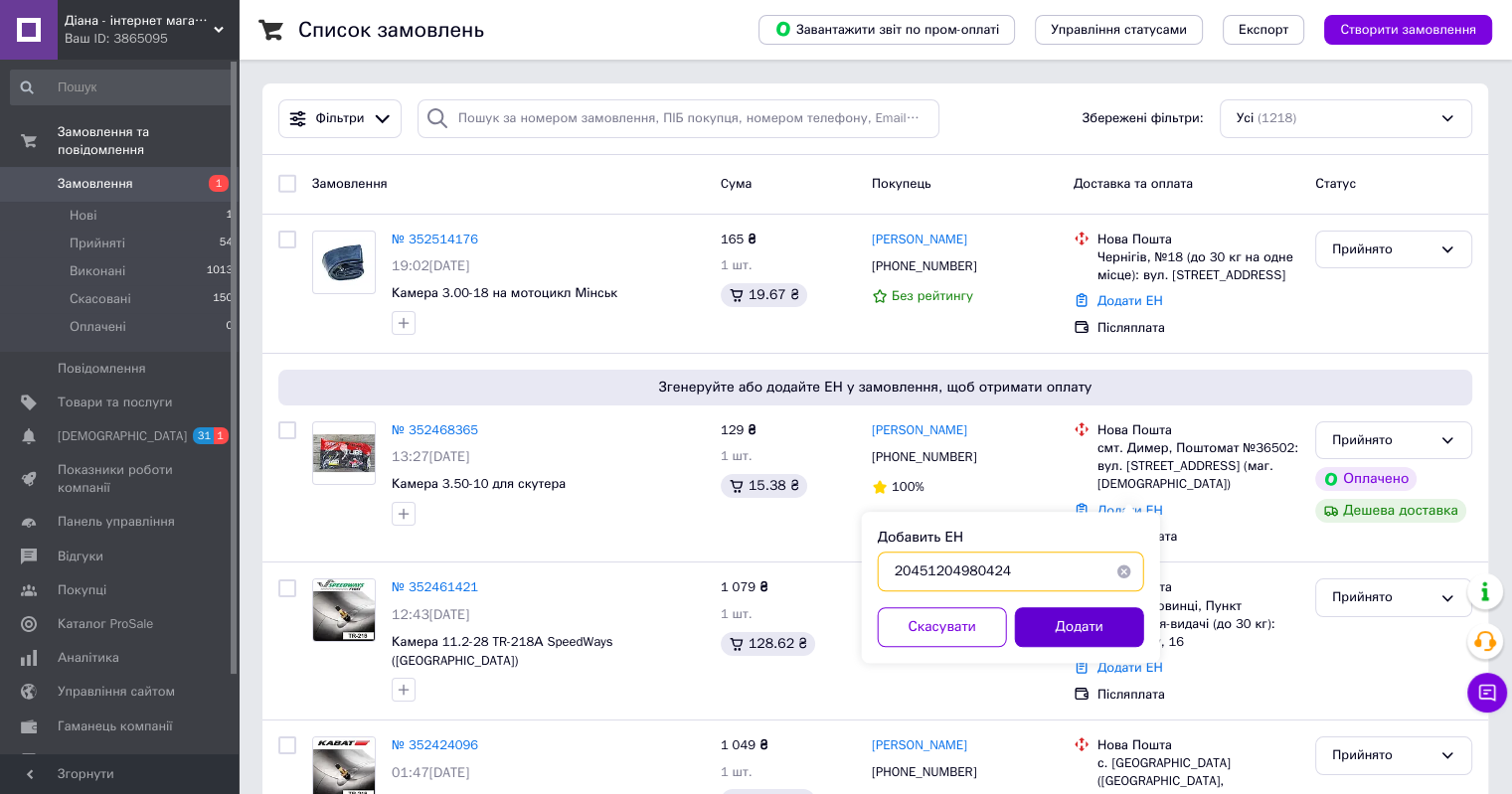 type on "20451204980424" 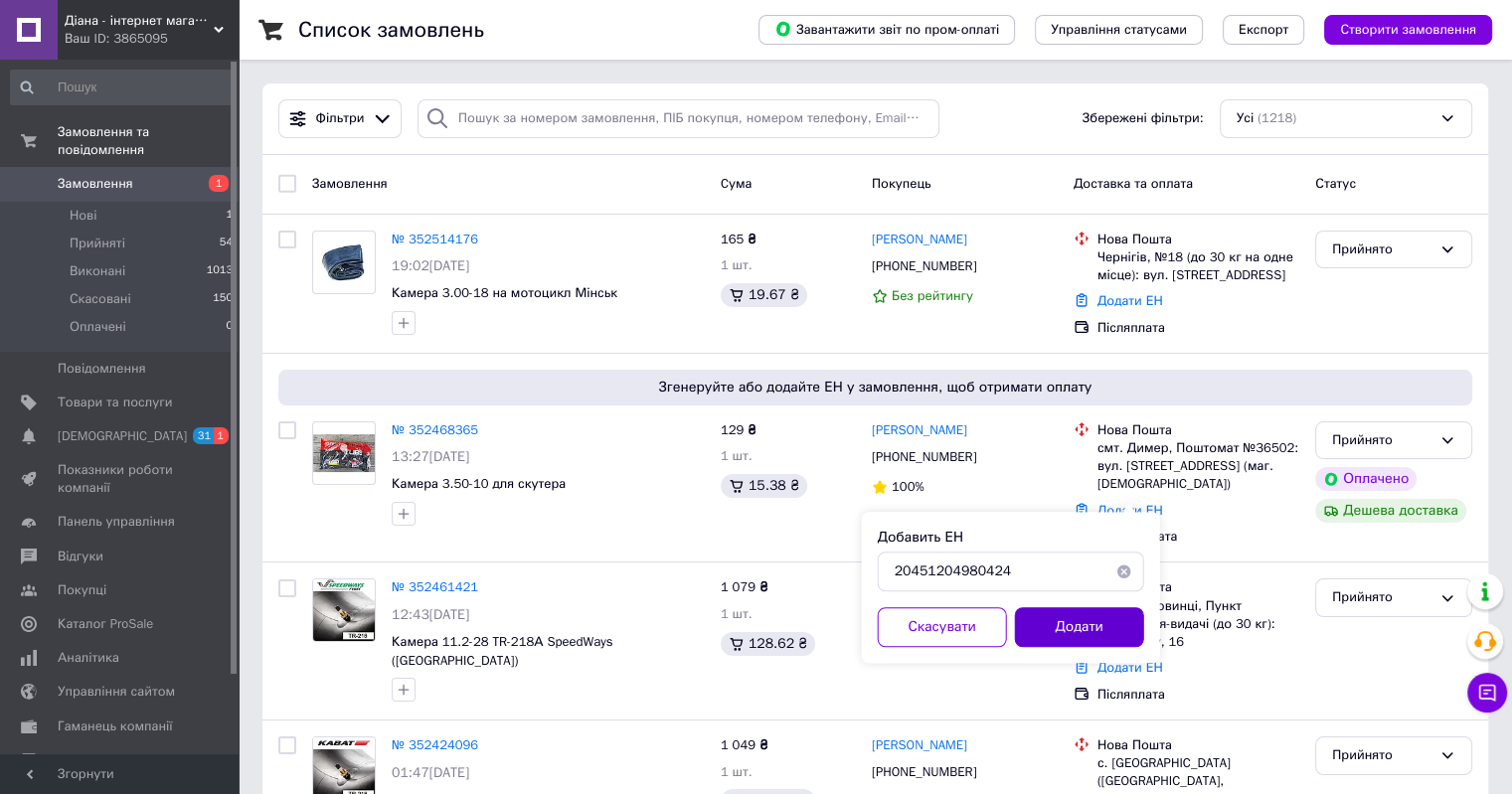 click on "Додати" at bounding box center [1080, 627] 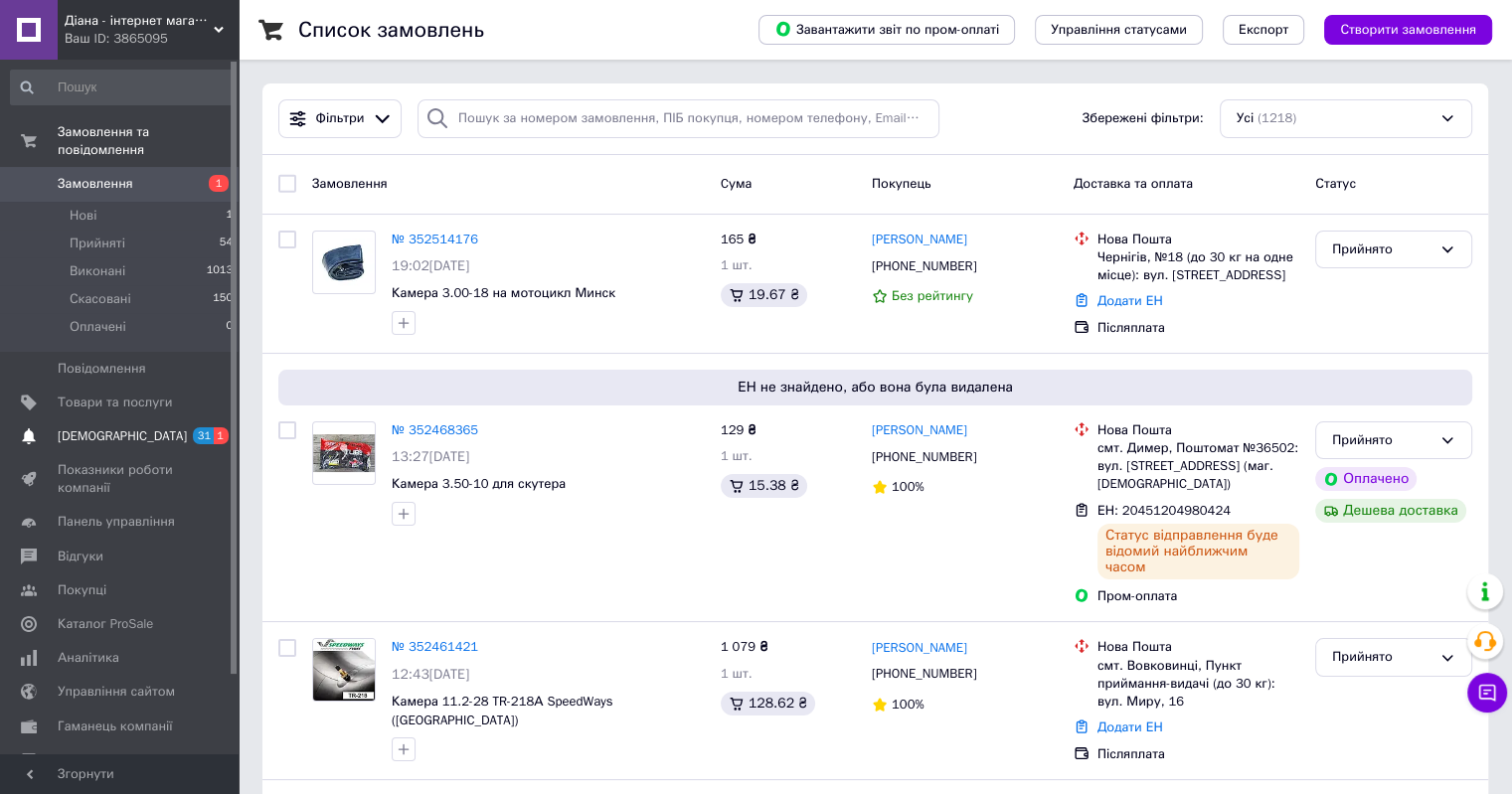 click on "[DEMOGRAPHIC_DATA]" at bounding box center (122, 436) 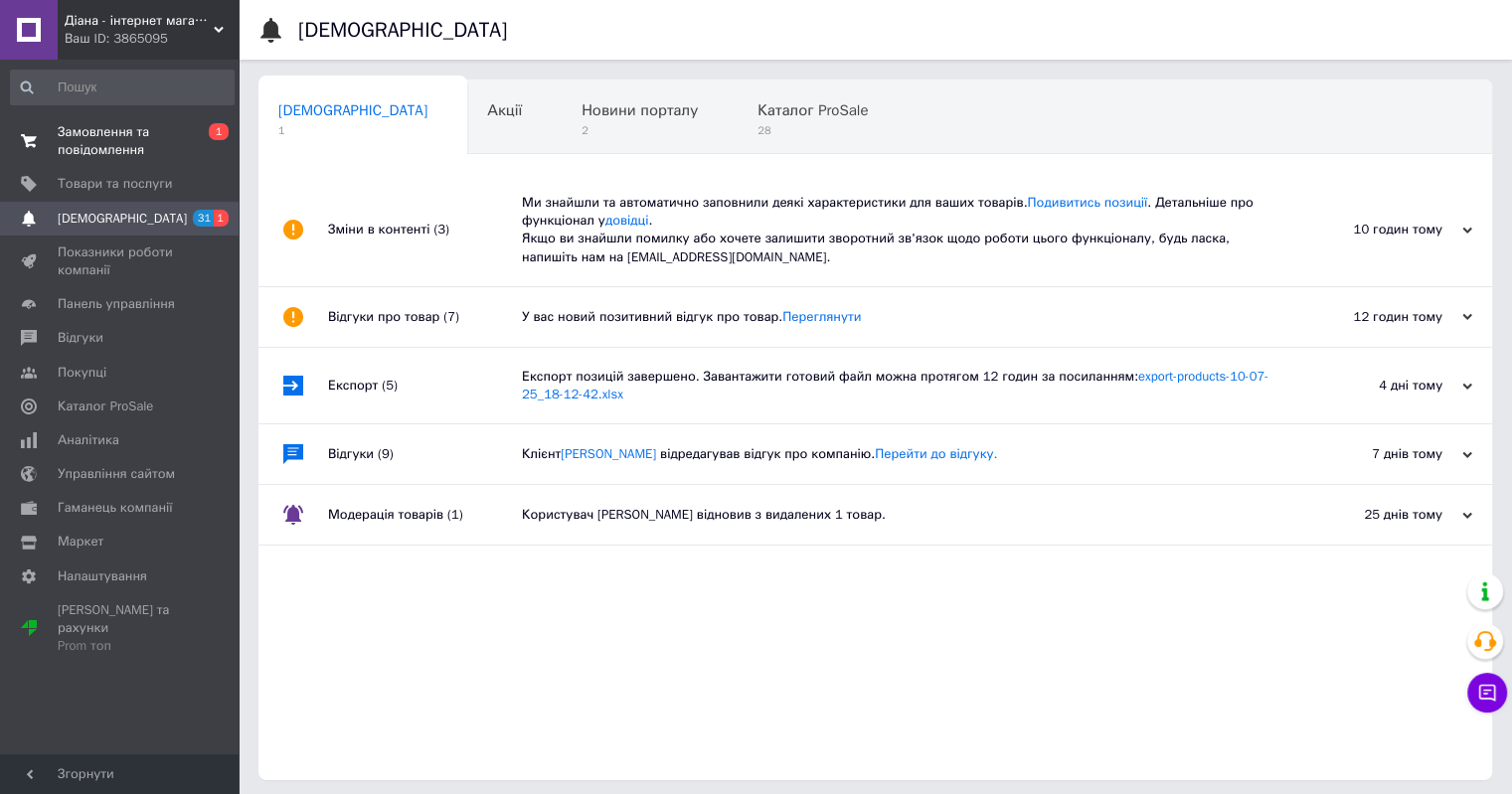 click on "Замовлення та повідомлення" at bounding box center (120, 141) 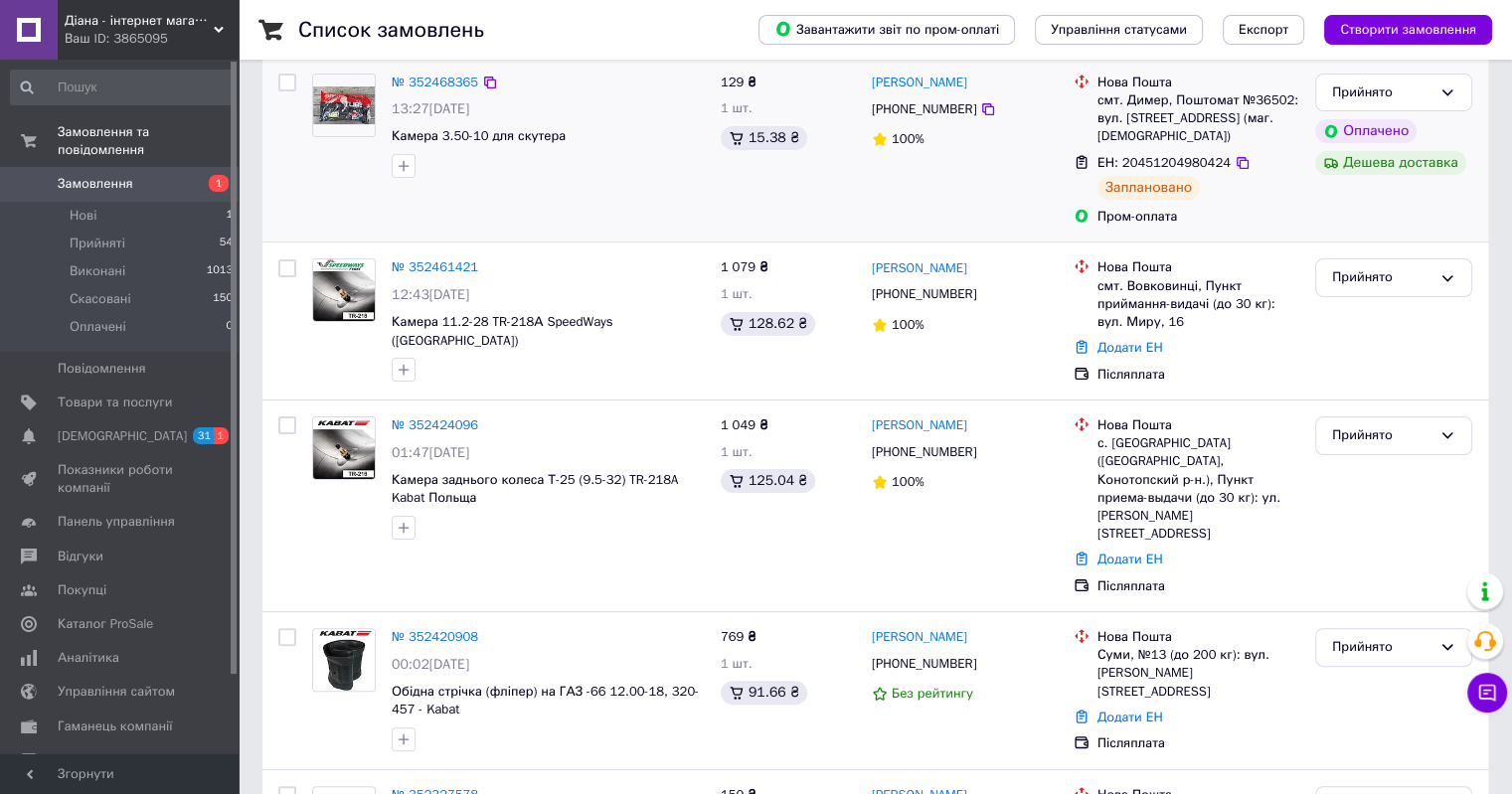 scroll, scrollTop: 397, scrollLeft: 0, axis: vertical 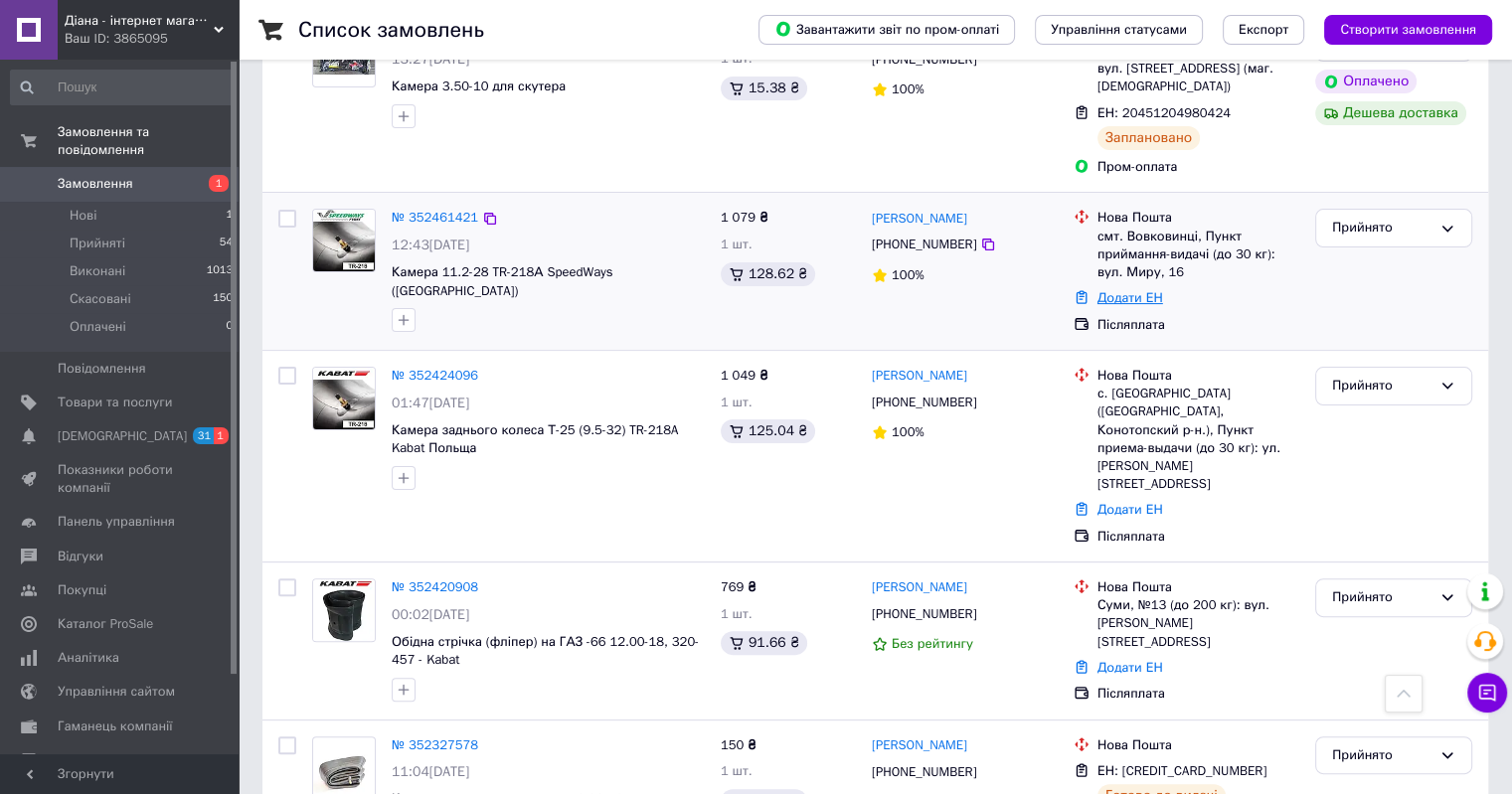 click on "Додати ЕН" at bounding box center [1130, 297] 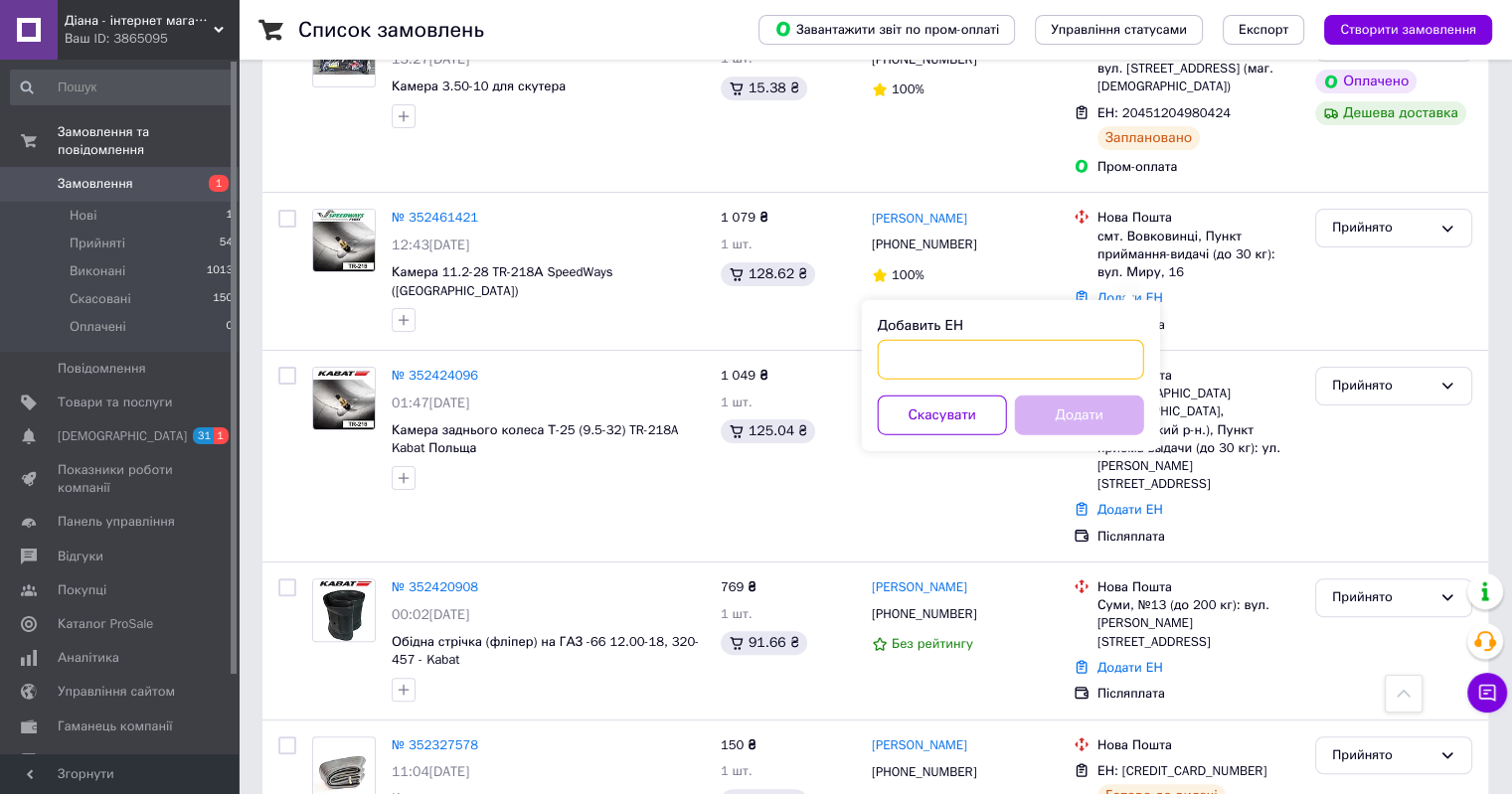 click on "Добавить ЕН" at bounding box center [1011, 360] 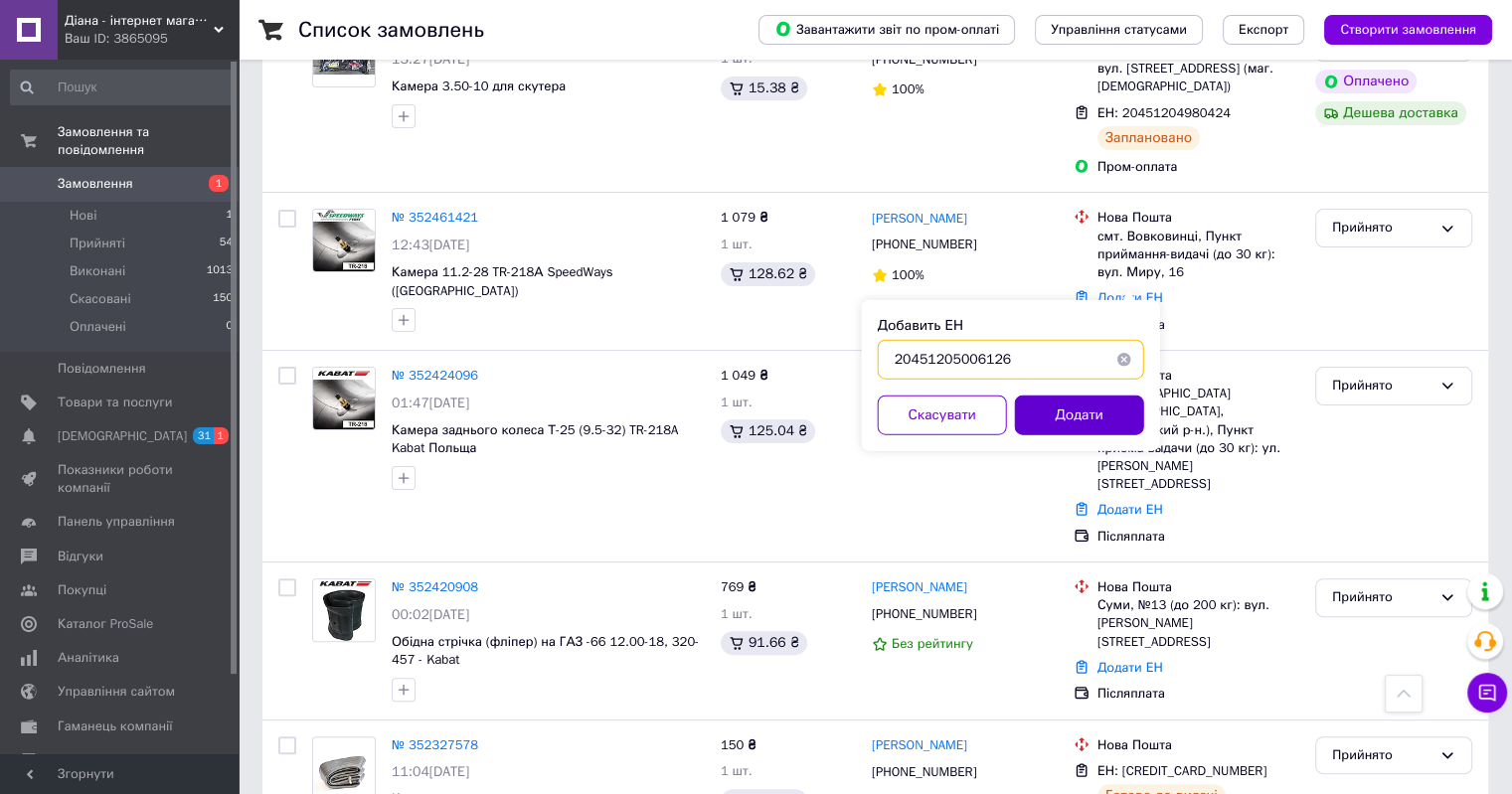type on "20451205006126" 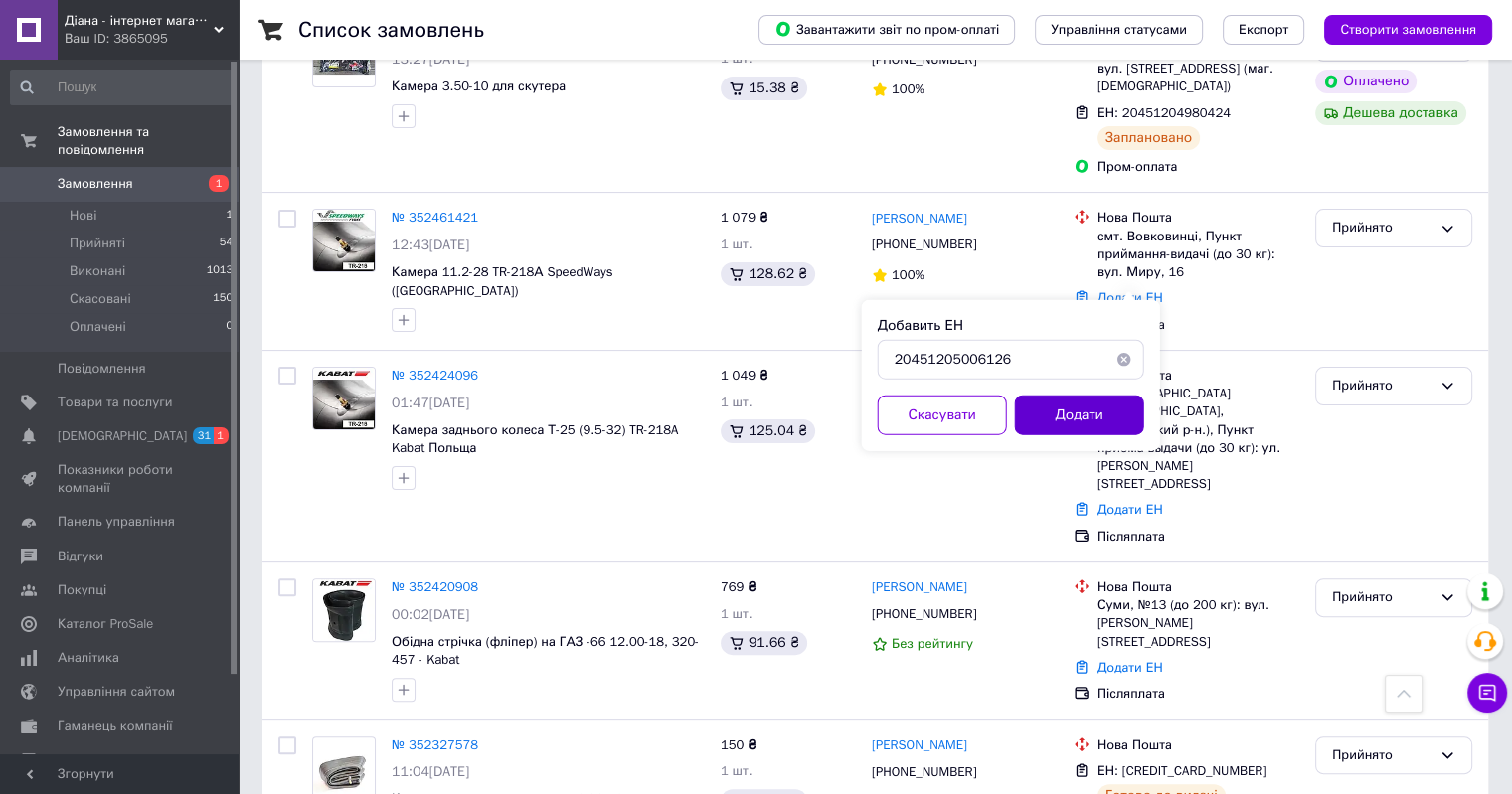click on "Додати" at bounding box center [1080, 415] 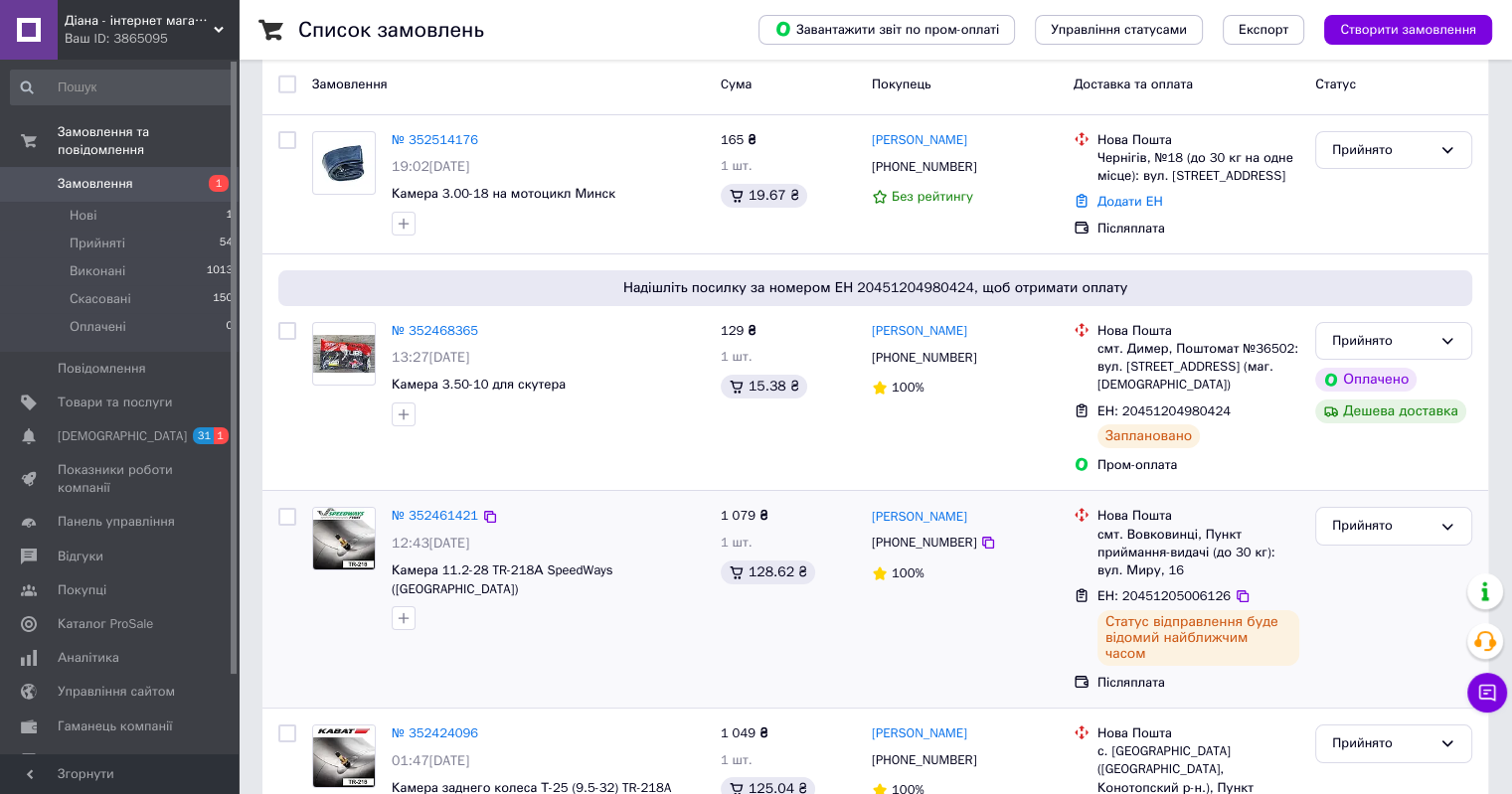 scroll, scrollTop: 0, scrollLeft: 0, axis: both 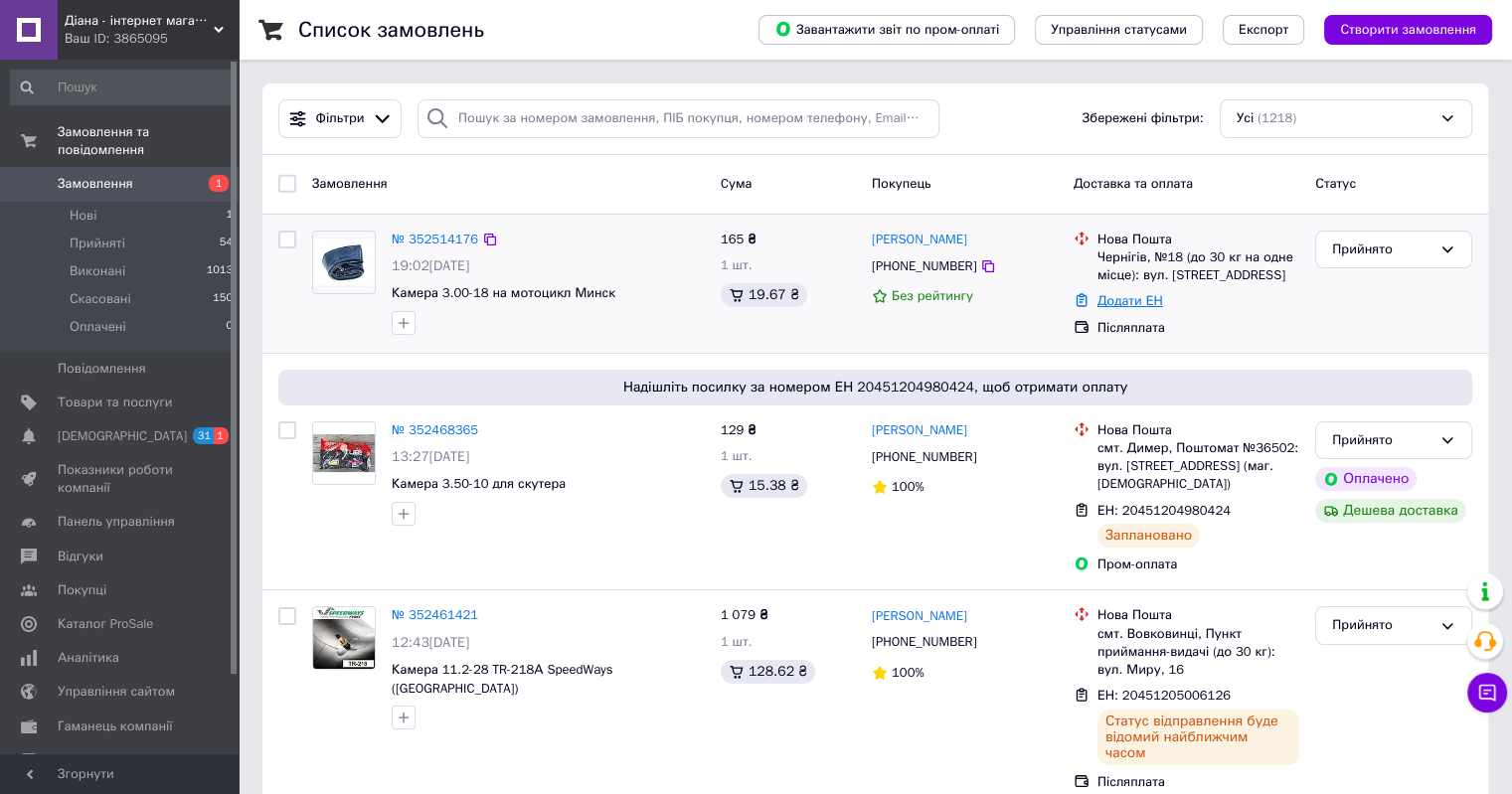 click on "Додати ЕН" at bounding box center [1130, 300] 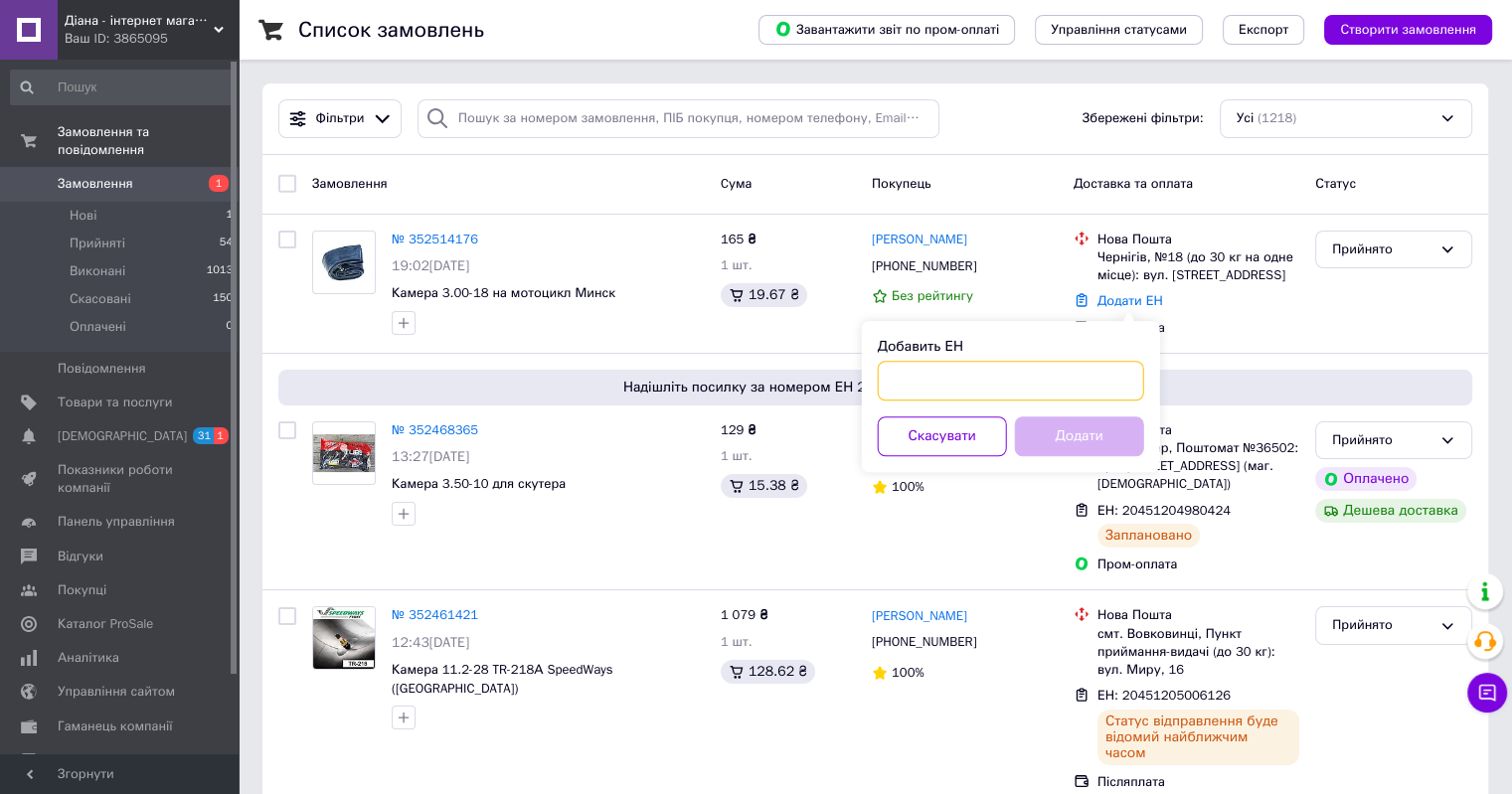 click on "Добавить ЕН" at bounding box center (1011, 381) 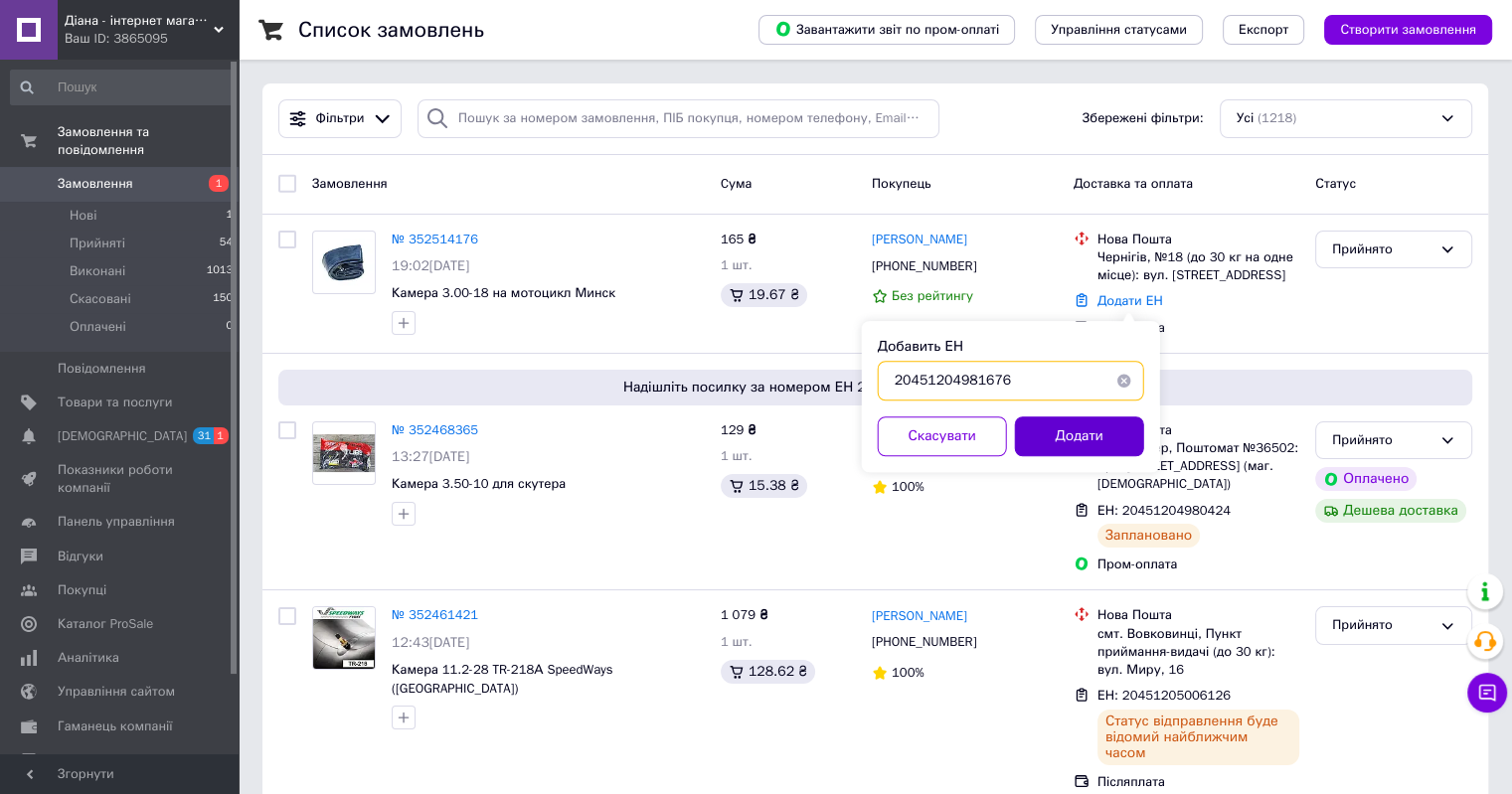 type on "20451204981676" 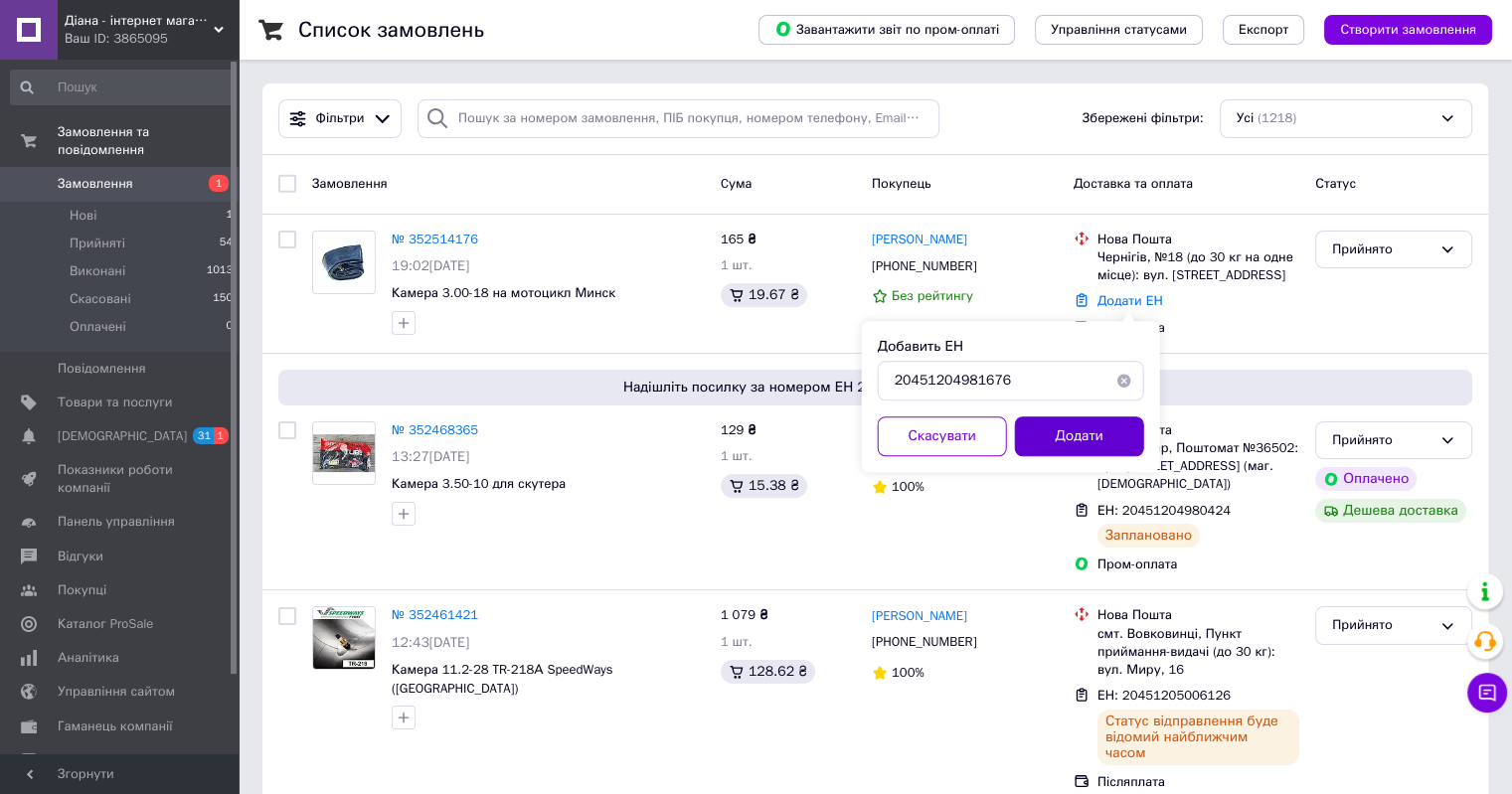 click on "Додати" at bounding box center [1080, 436] 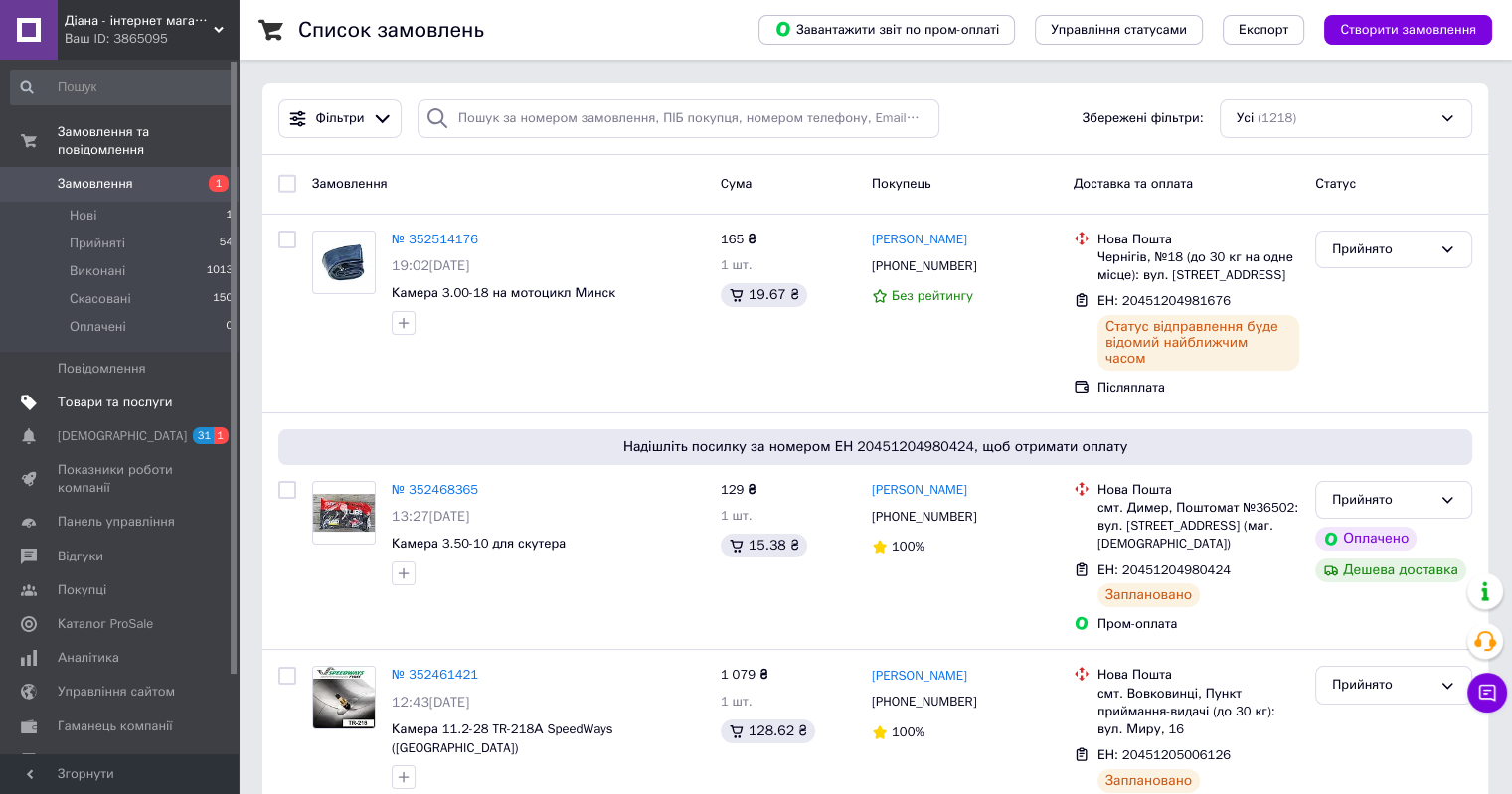 click on "Товари та послуги" at bounding box center (114, 402) 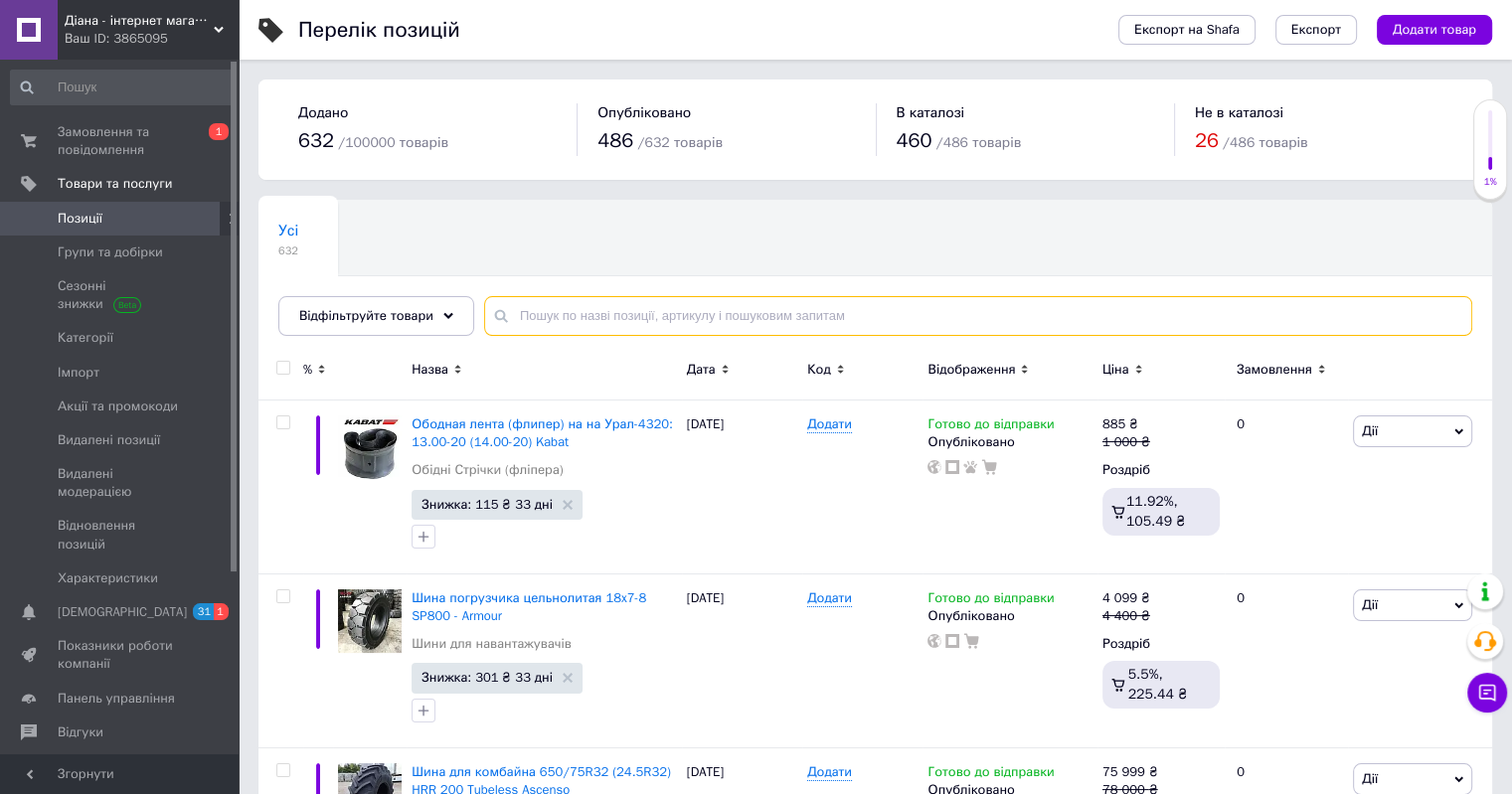 click at bounding box center (978, 316) 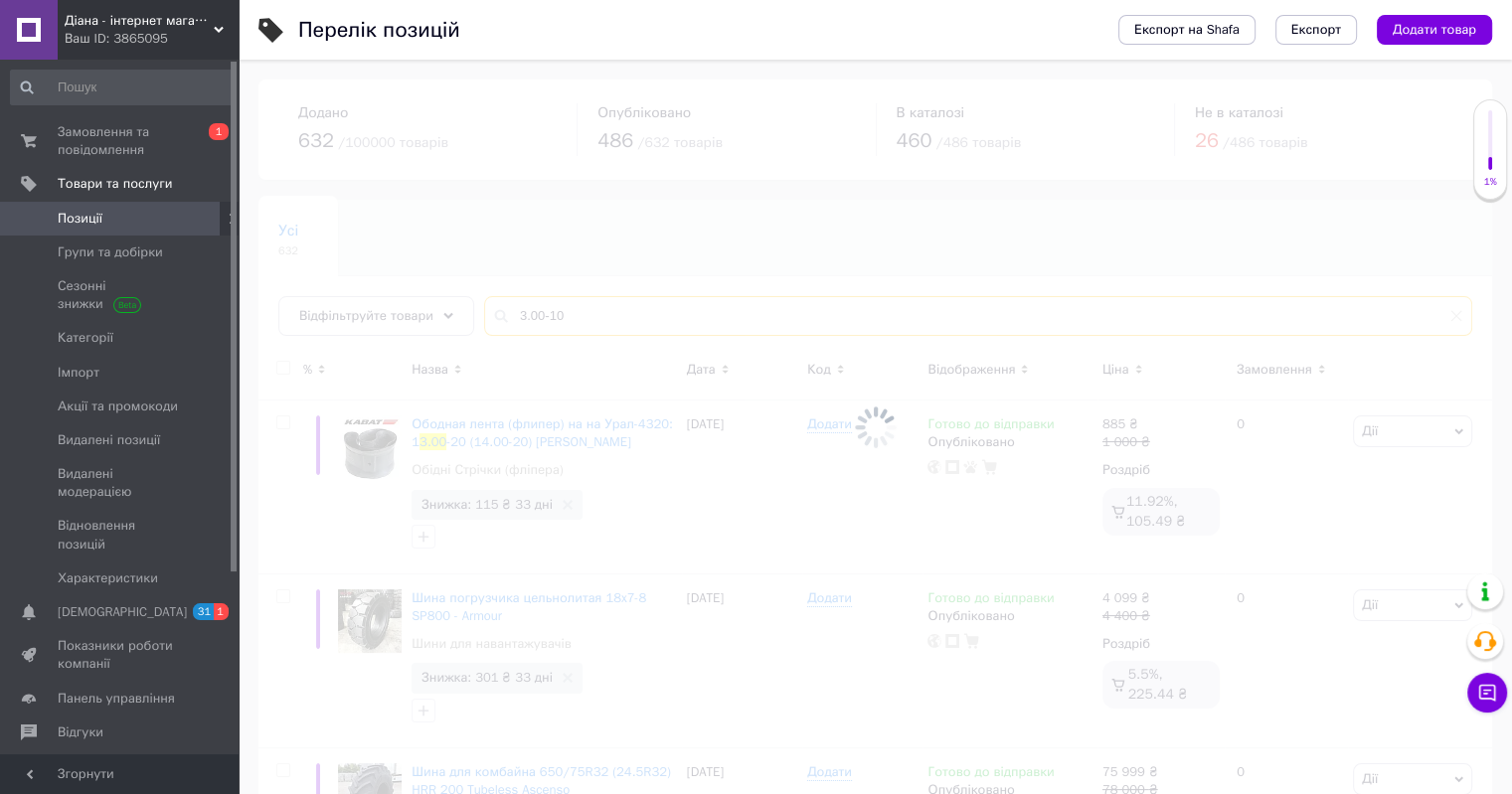 type on "3.00-10" 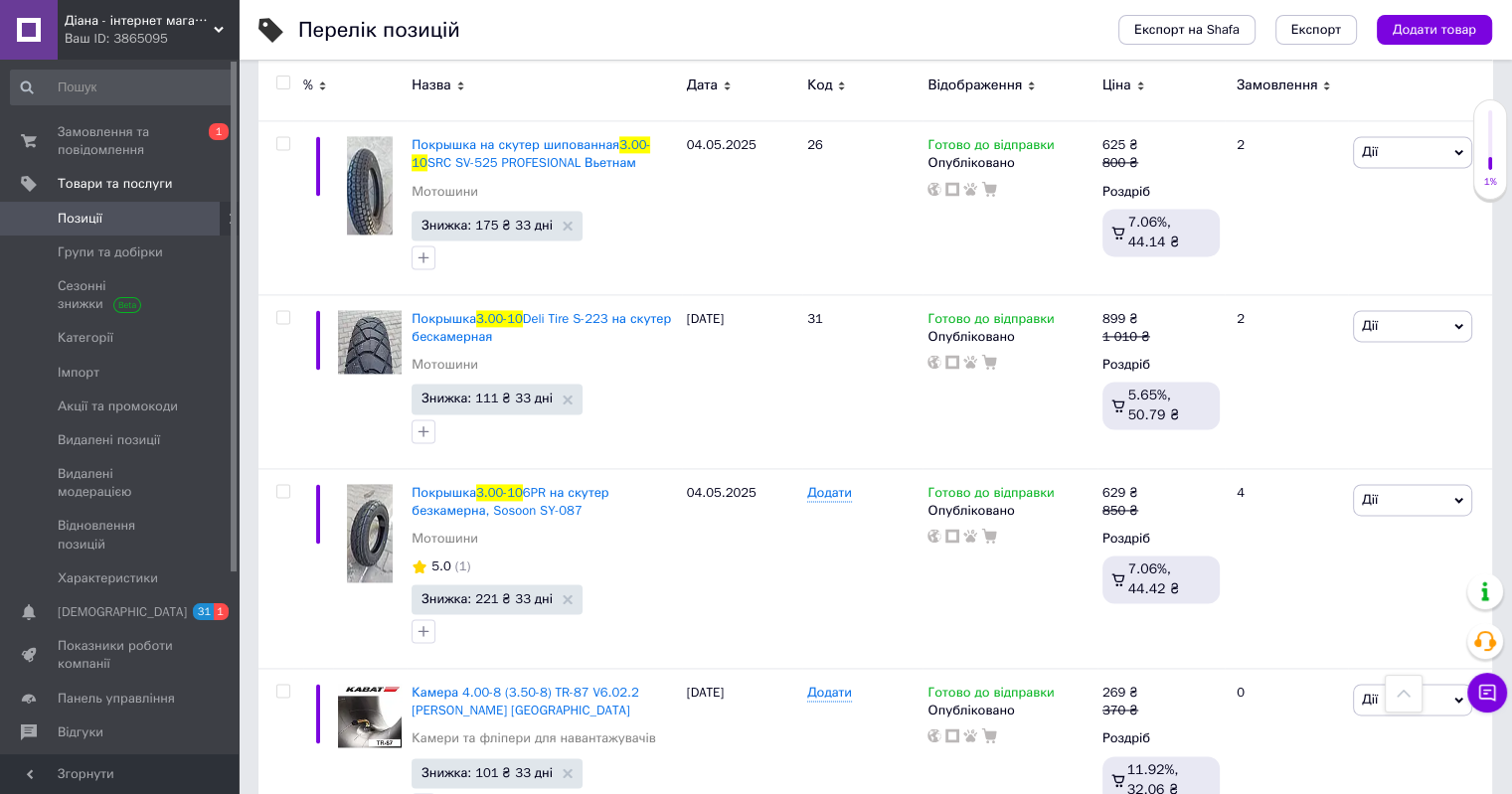 scroll, scrollTop: 2782, scrollLeft: 0, axis: vertical 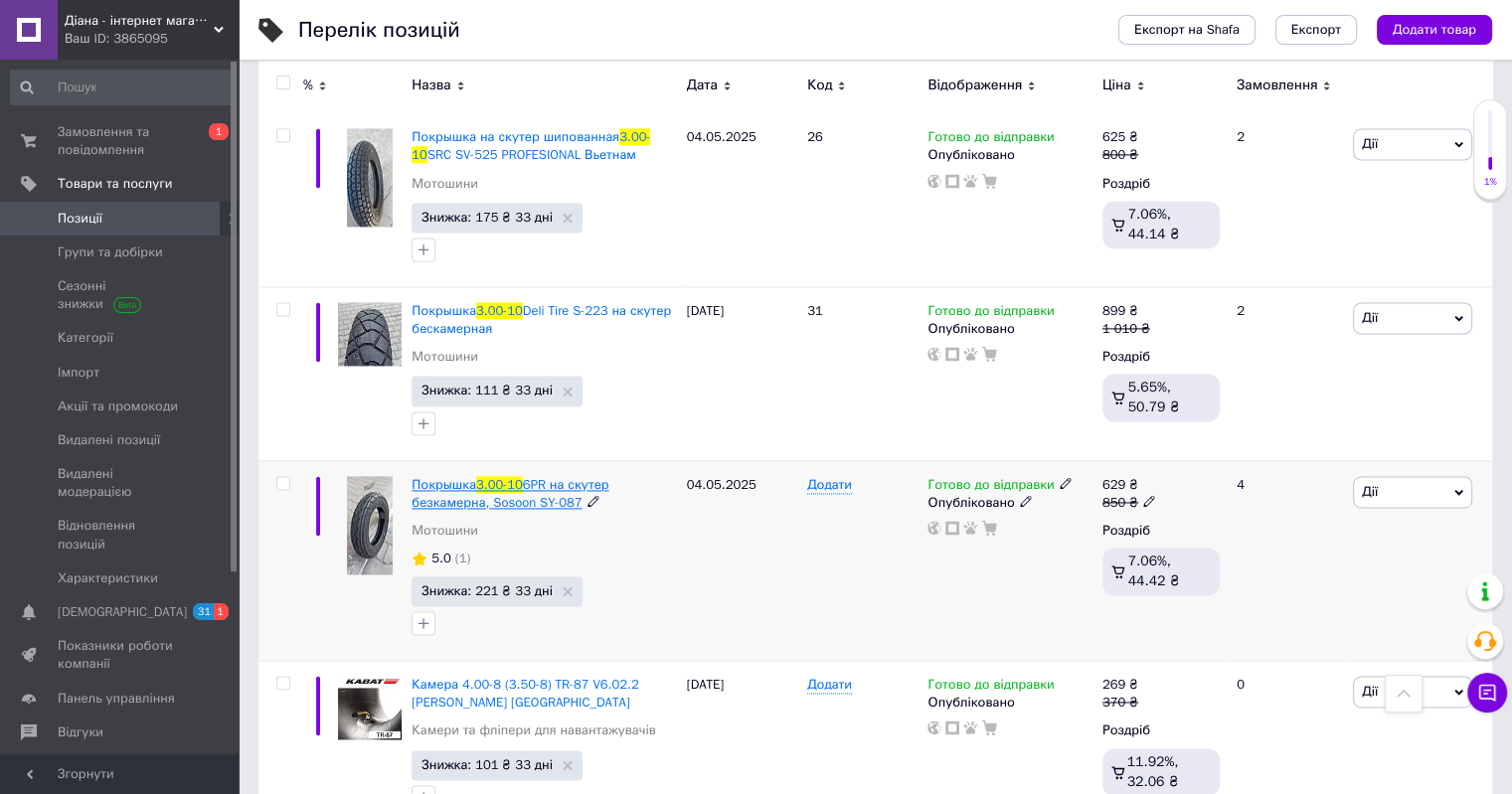 drag, startPoint x: 405, startPoint y: 463, endPoint x: 573, endPoint y: 484, distance: 169.30741 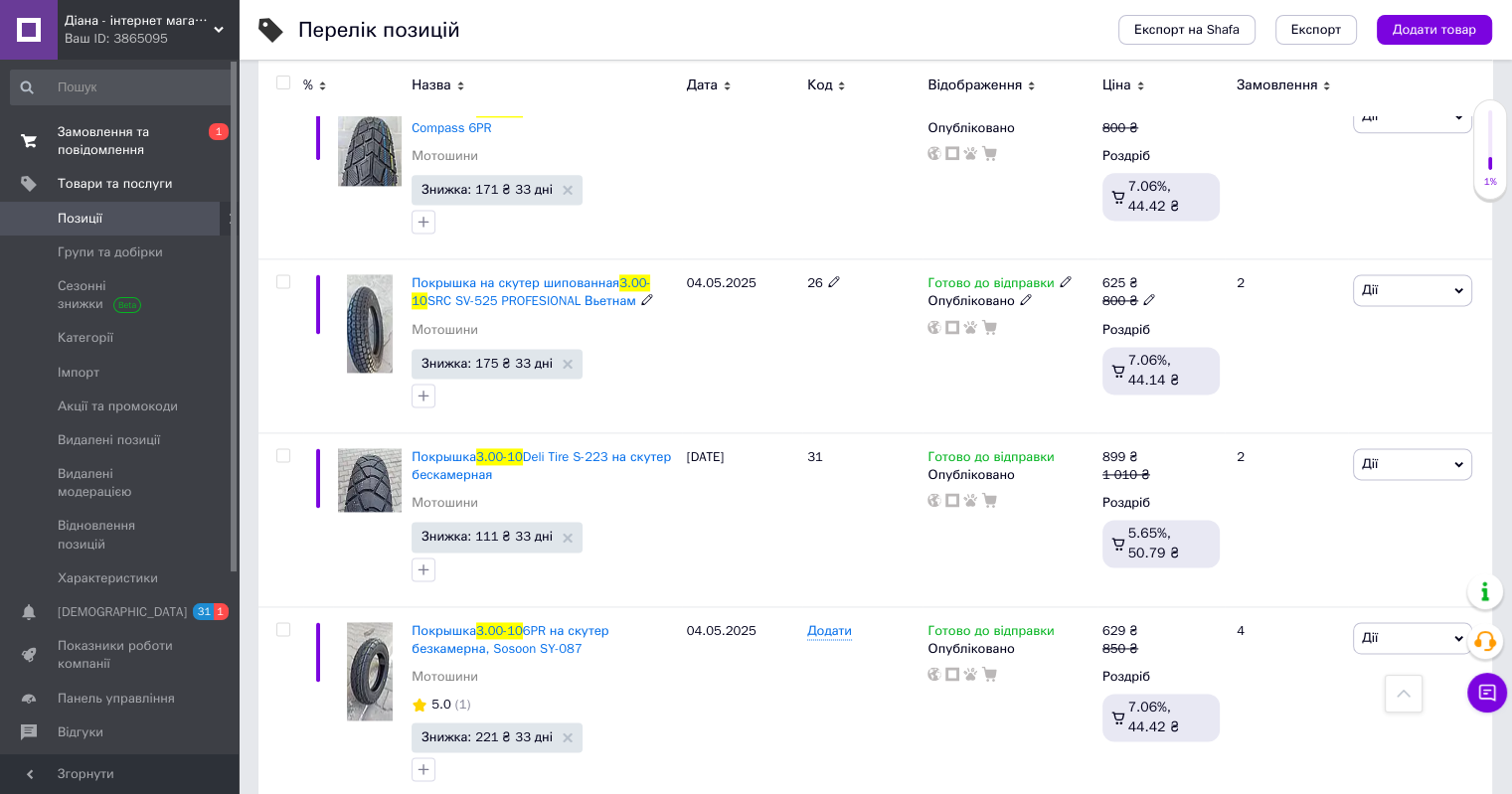 scroll, scrollTop: 2584, scrollLeft: 0, axis: vertical 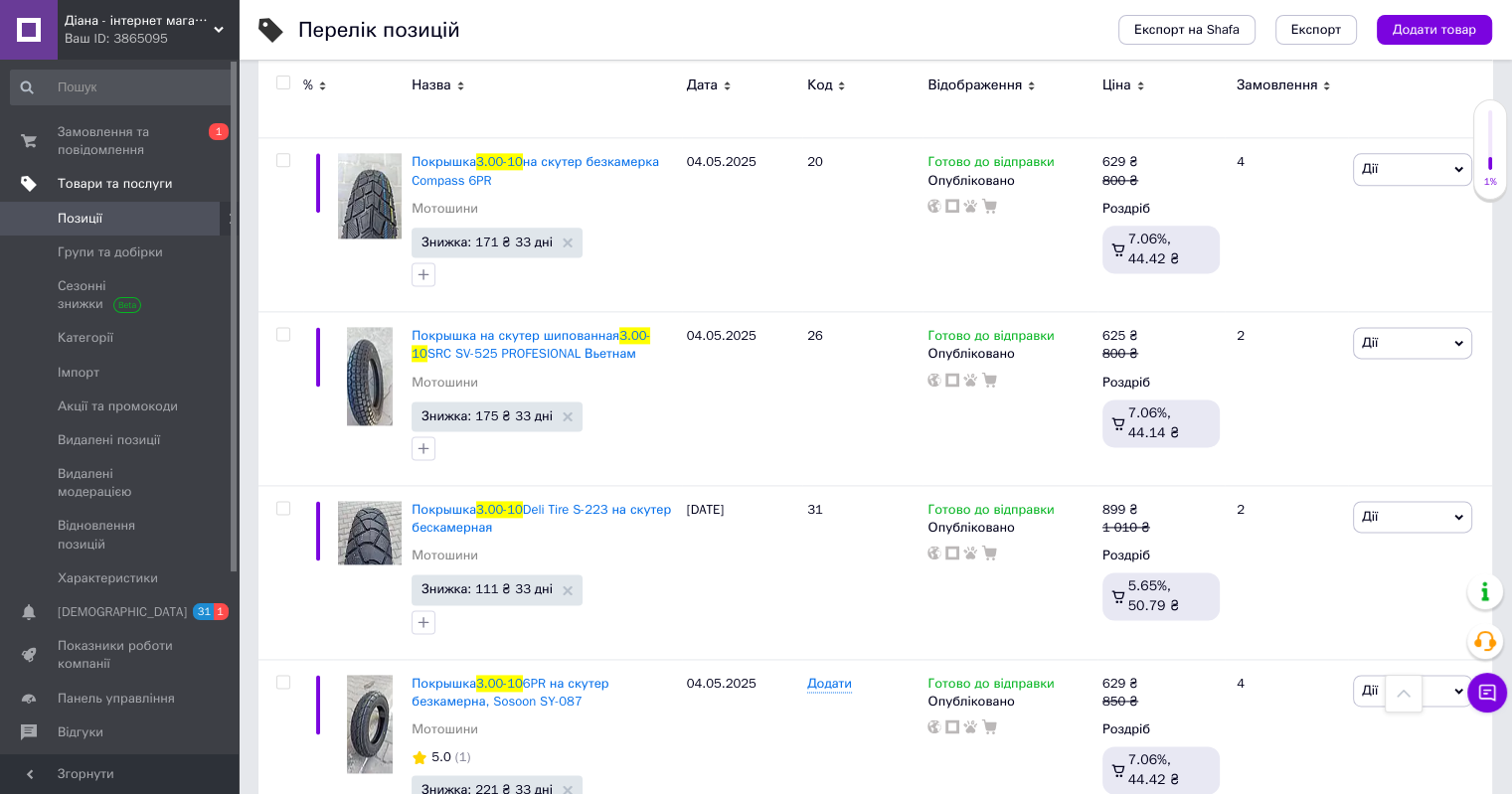 click on "Товари та послуги" at bounding box center (114, 184) 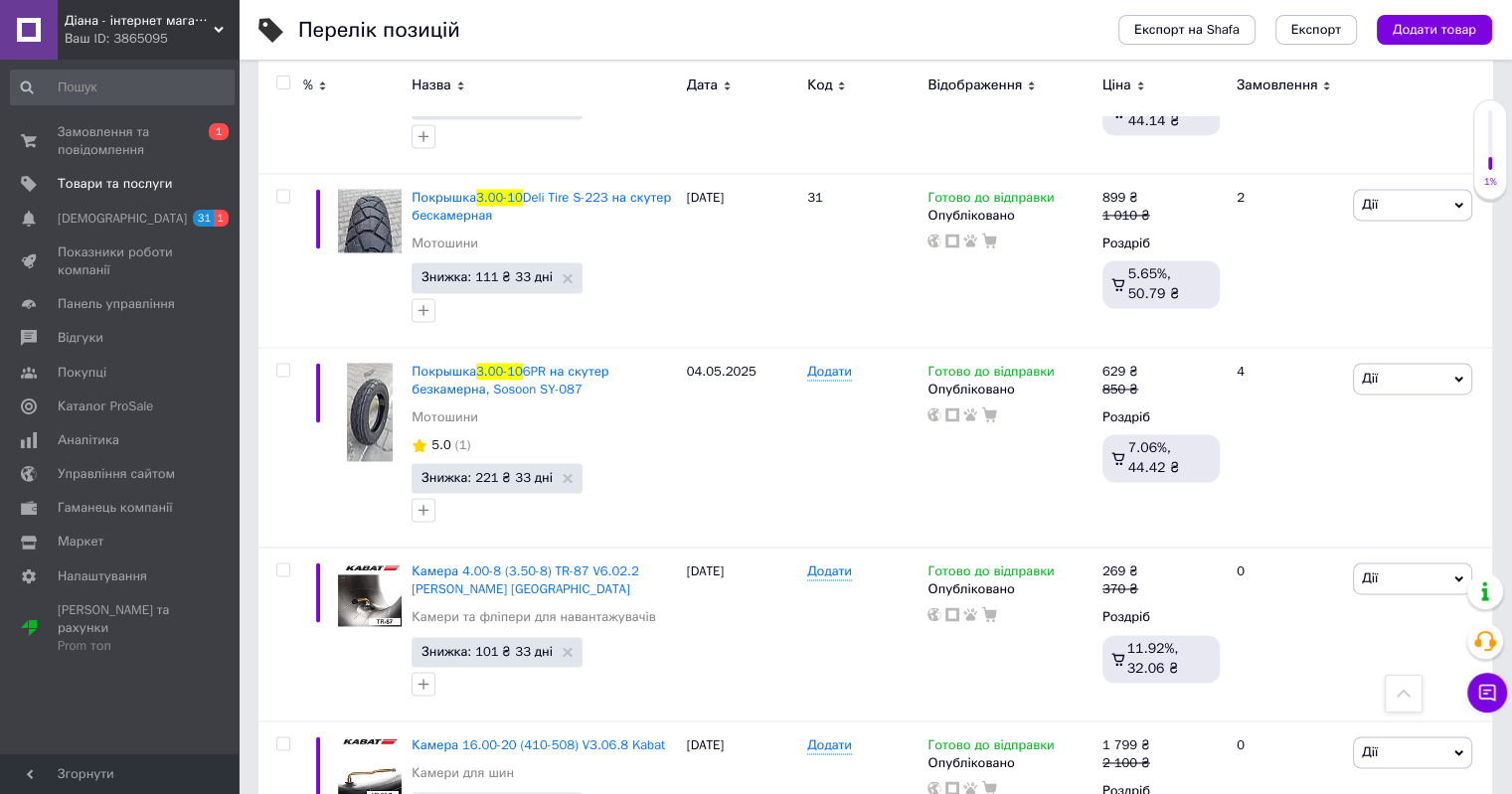 scroll, scrollTop: 2981, scrollLeft: 0, axis: vertical 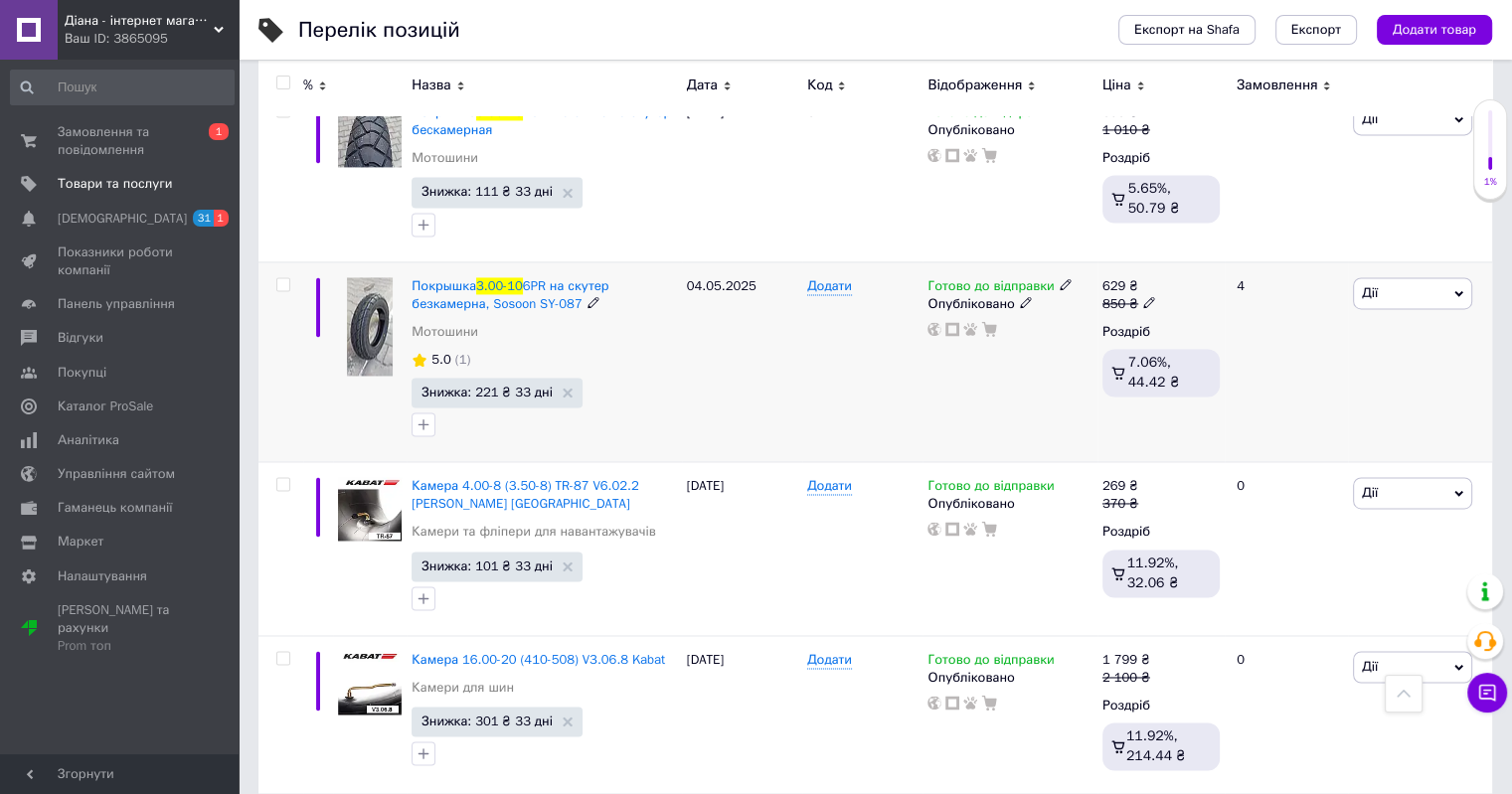 click on "Дії" at bounding box center (1413, 293) 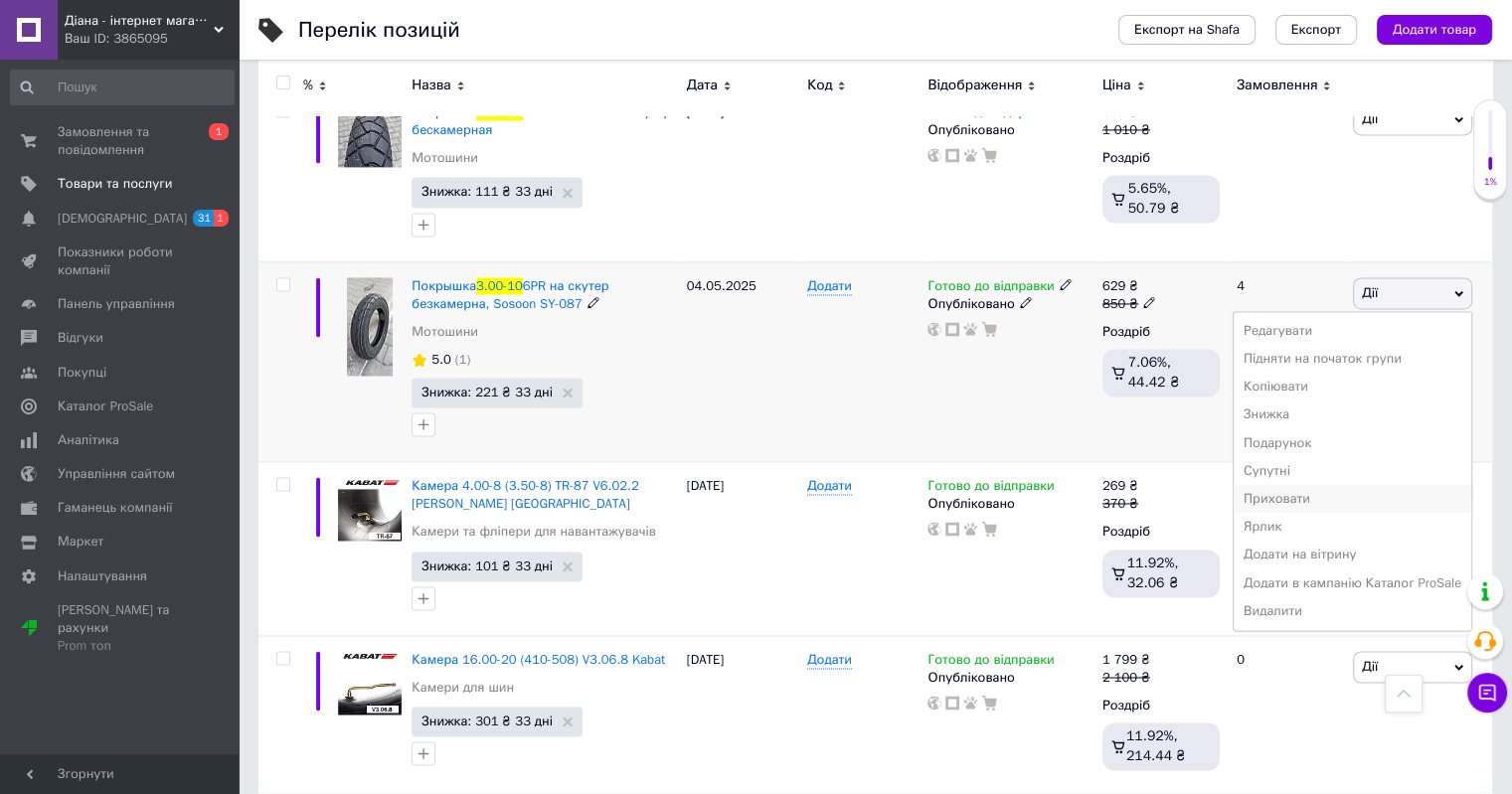 click on "Приховати" at bounding box center [1352, 499] 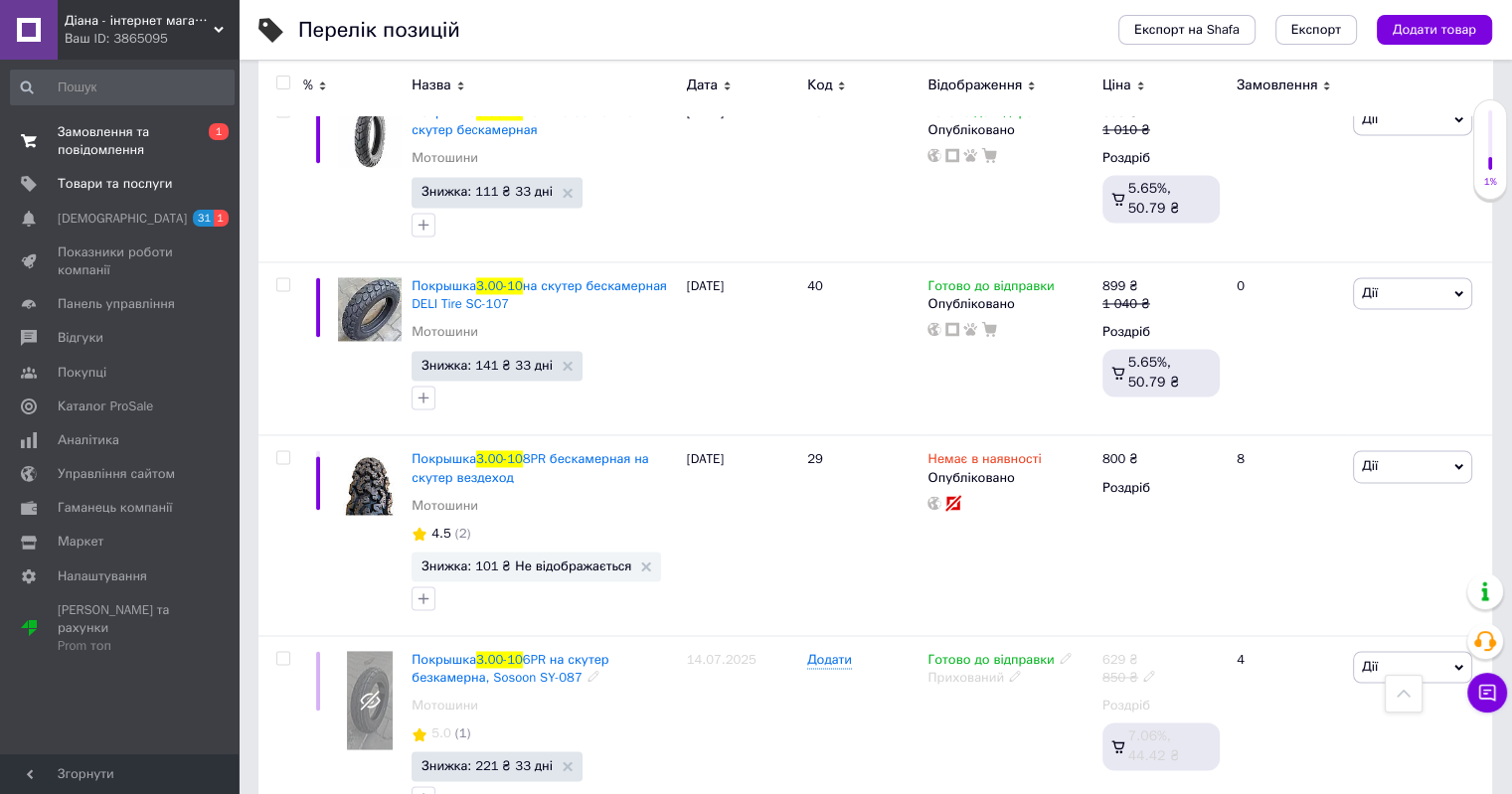 click on "Замовлення та повідомлення" at bounding box center [120, 141] 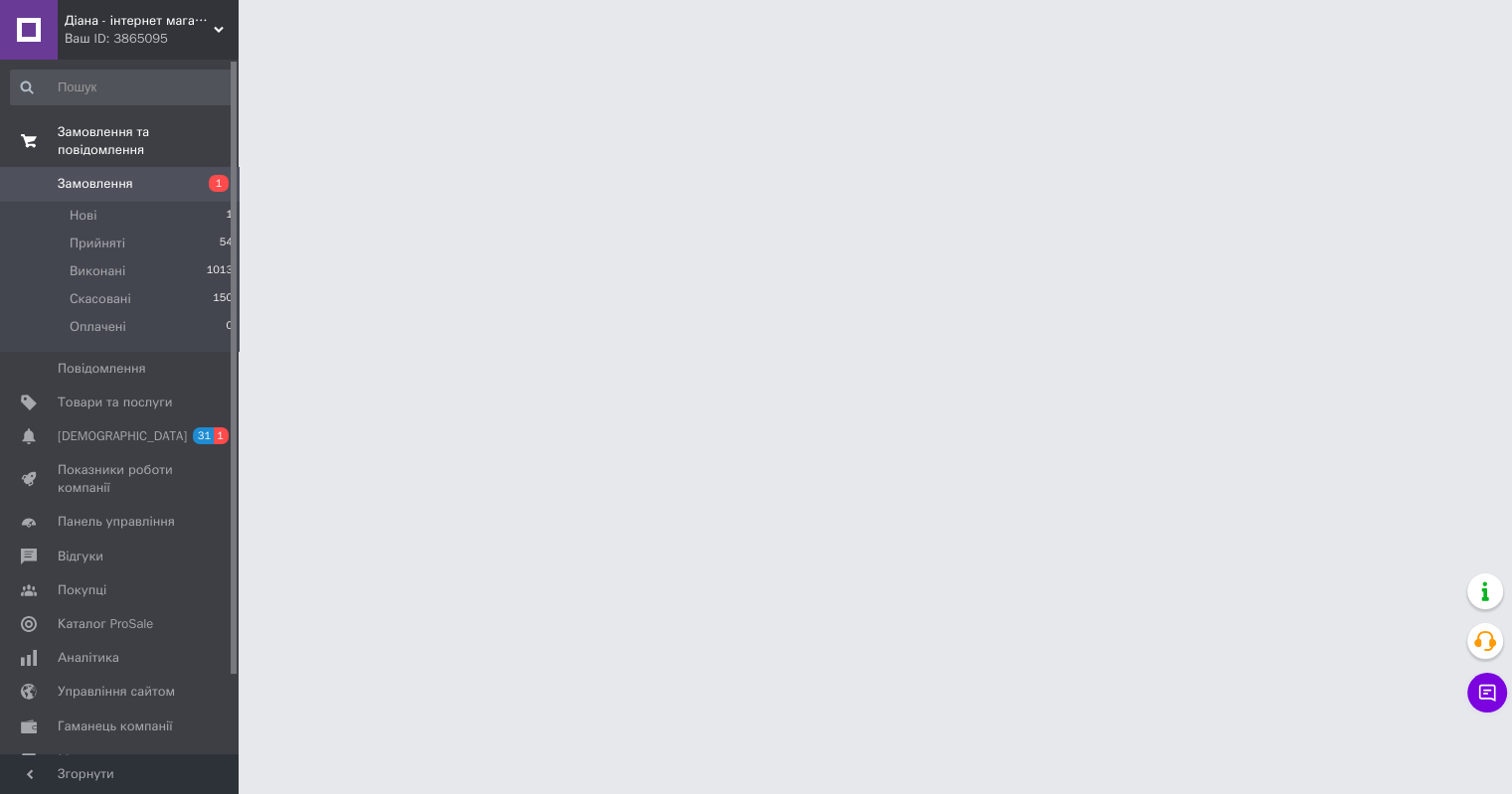 scroll, scrollTop: 0, scrollLeft: 0, axis: both 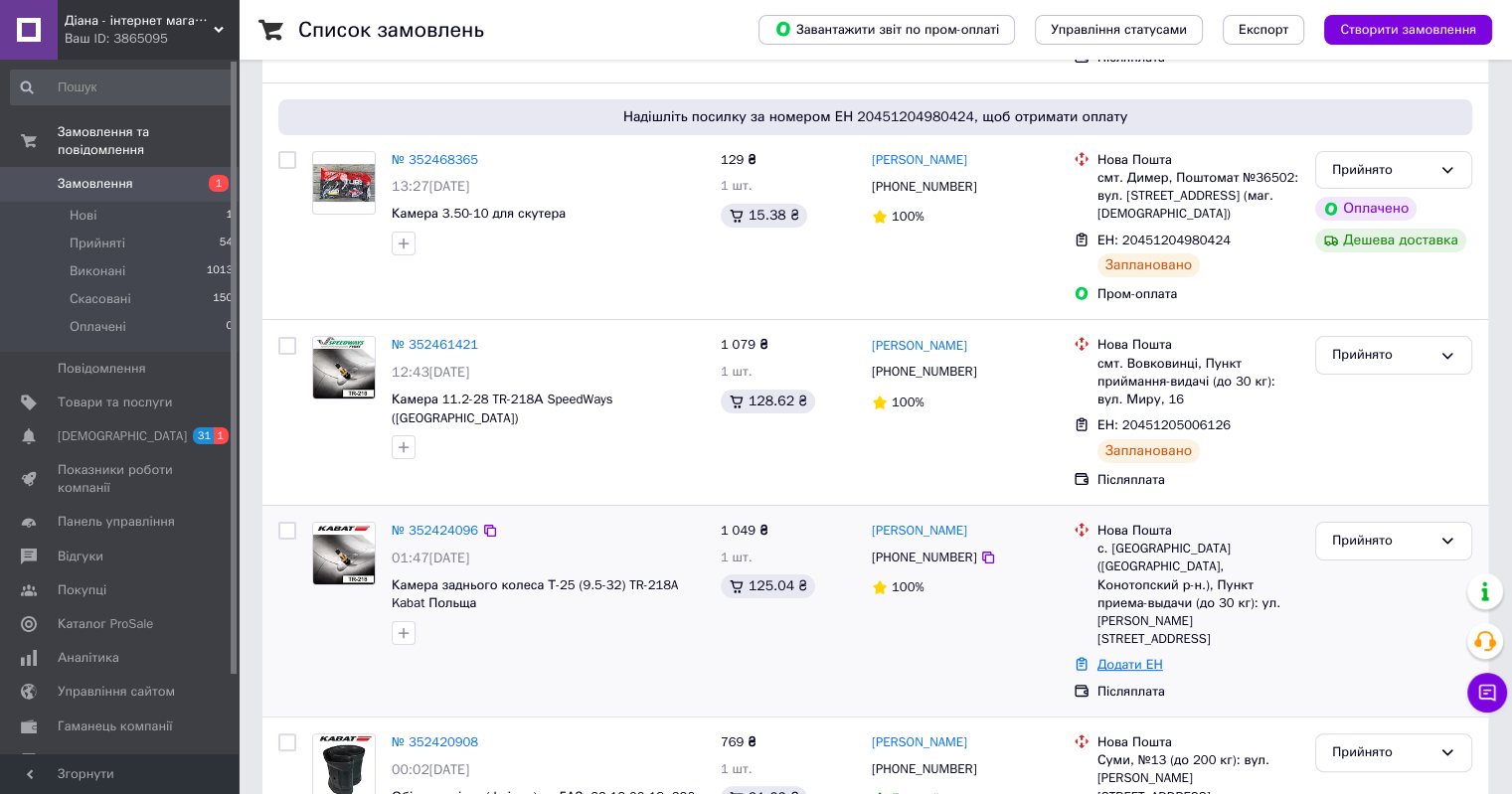 click on "Додати ЕН" at bounding box center (1130, 664) 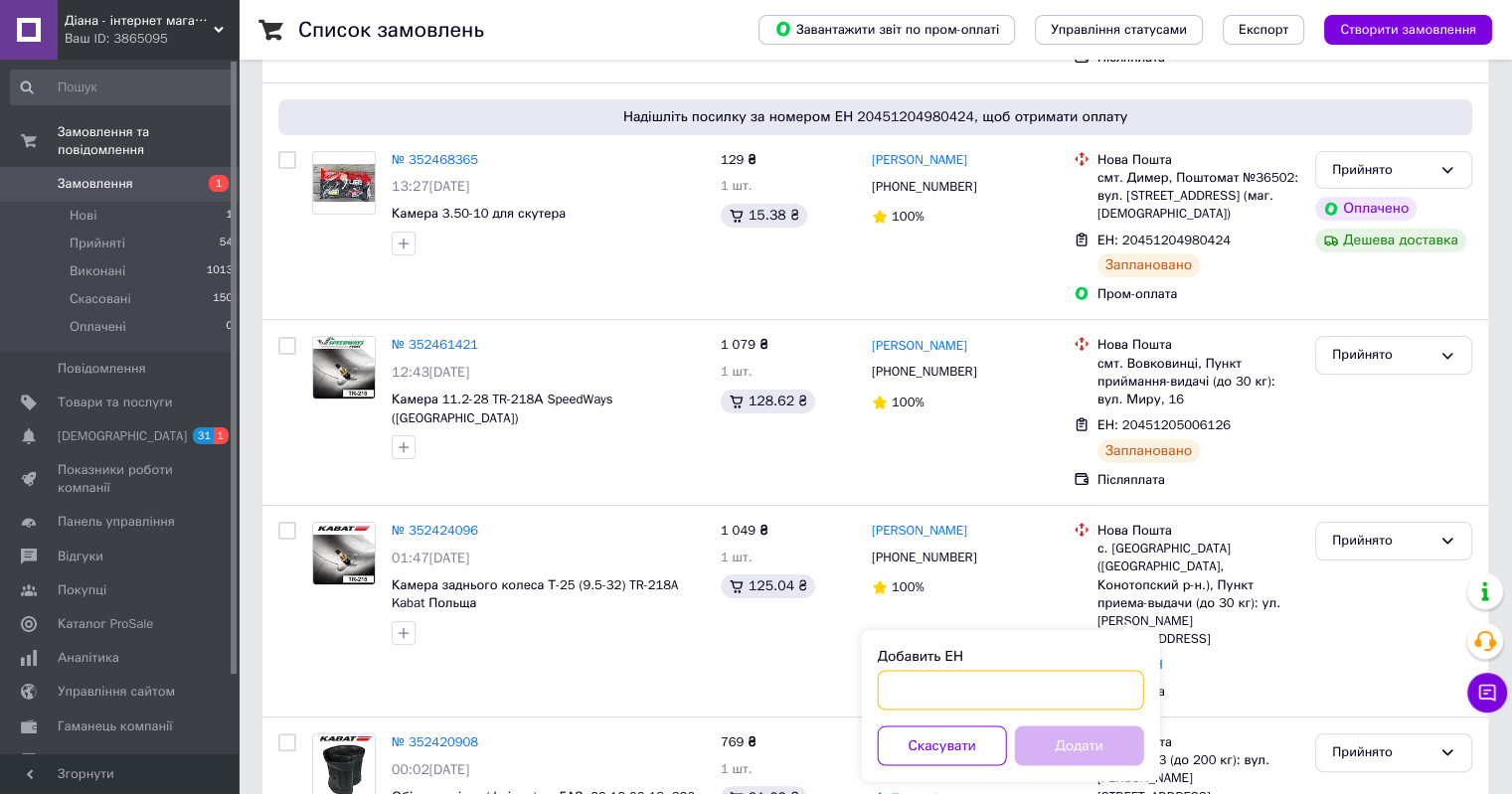 click on "Добавить ЕН" at bounding box center [1011, 690] 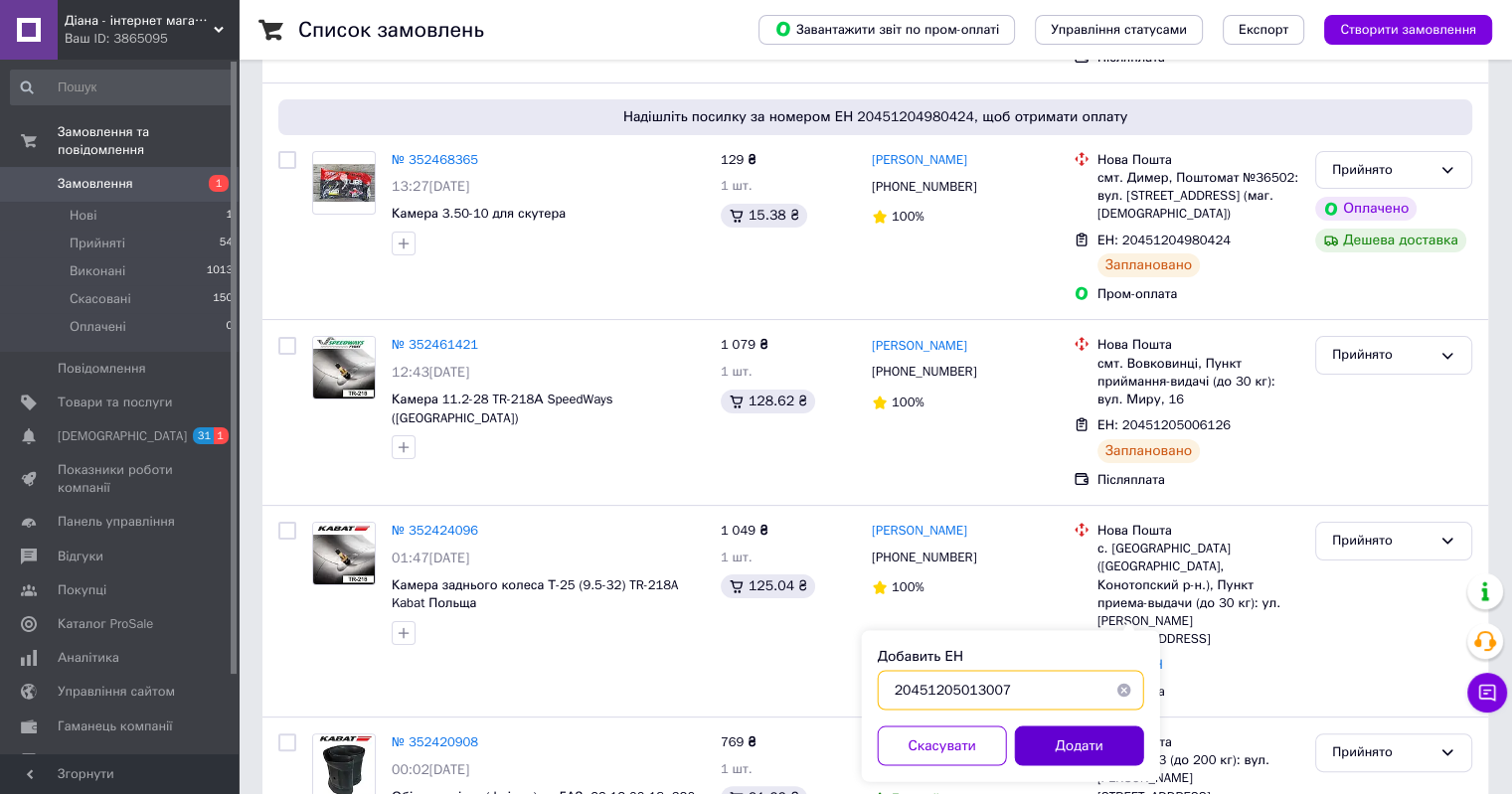 type on "20451205013007" 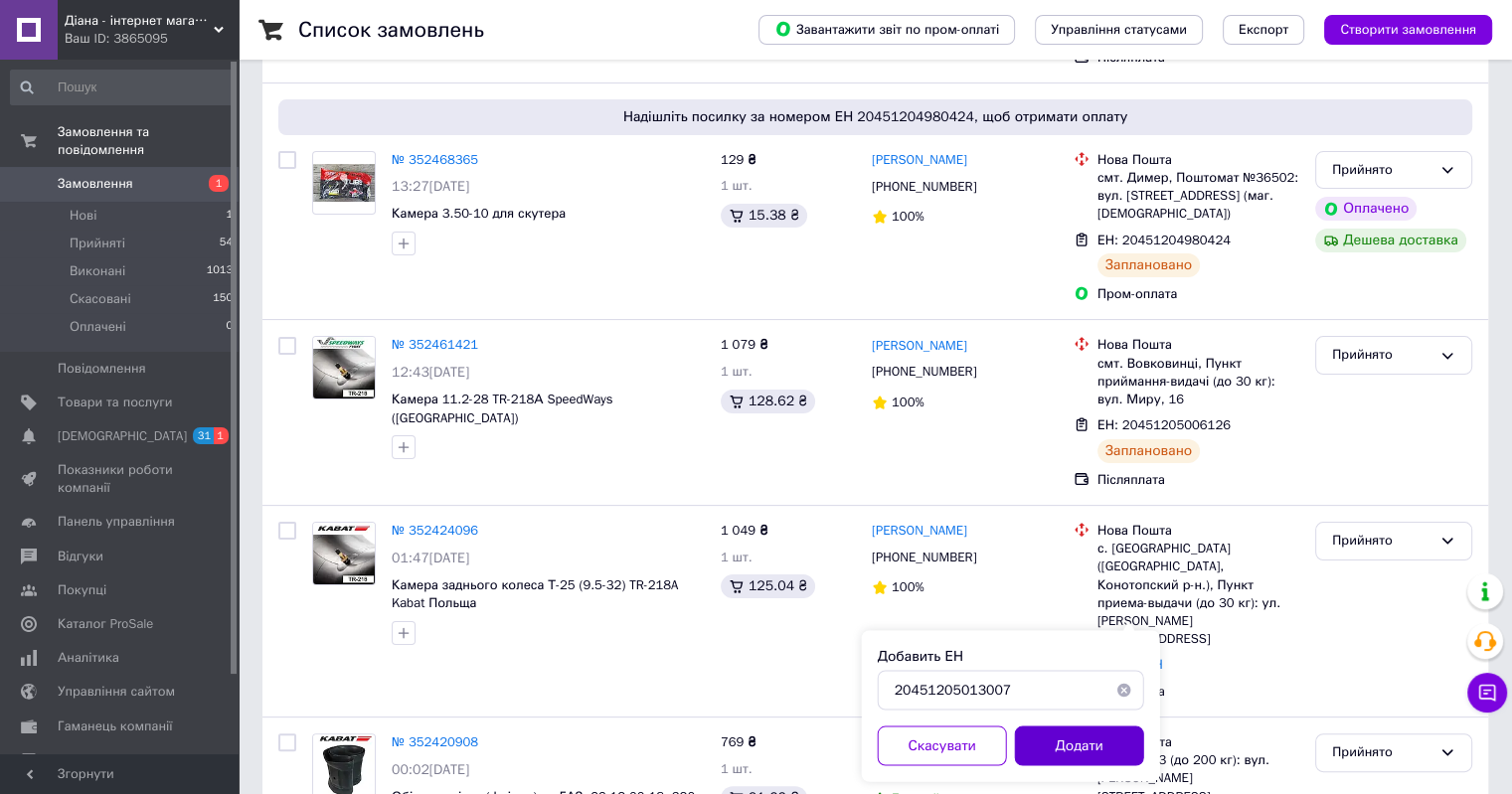 click on "Додати" at bounding box center [1080, 745] 